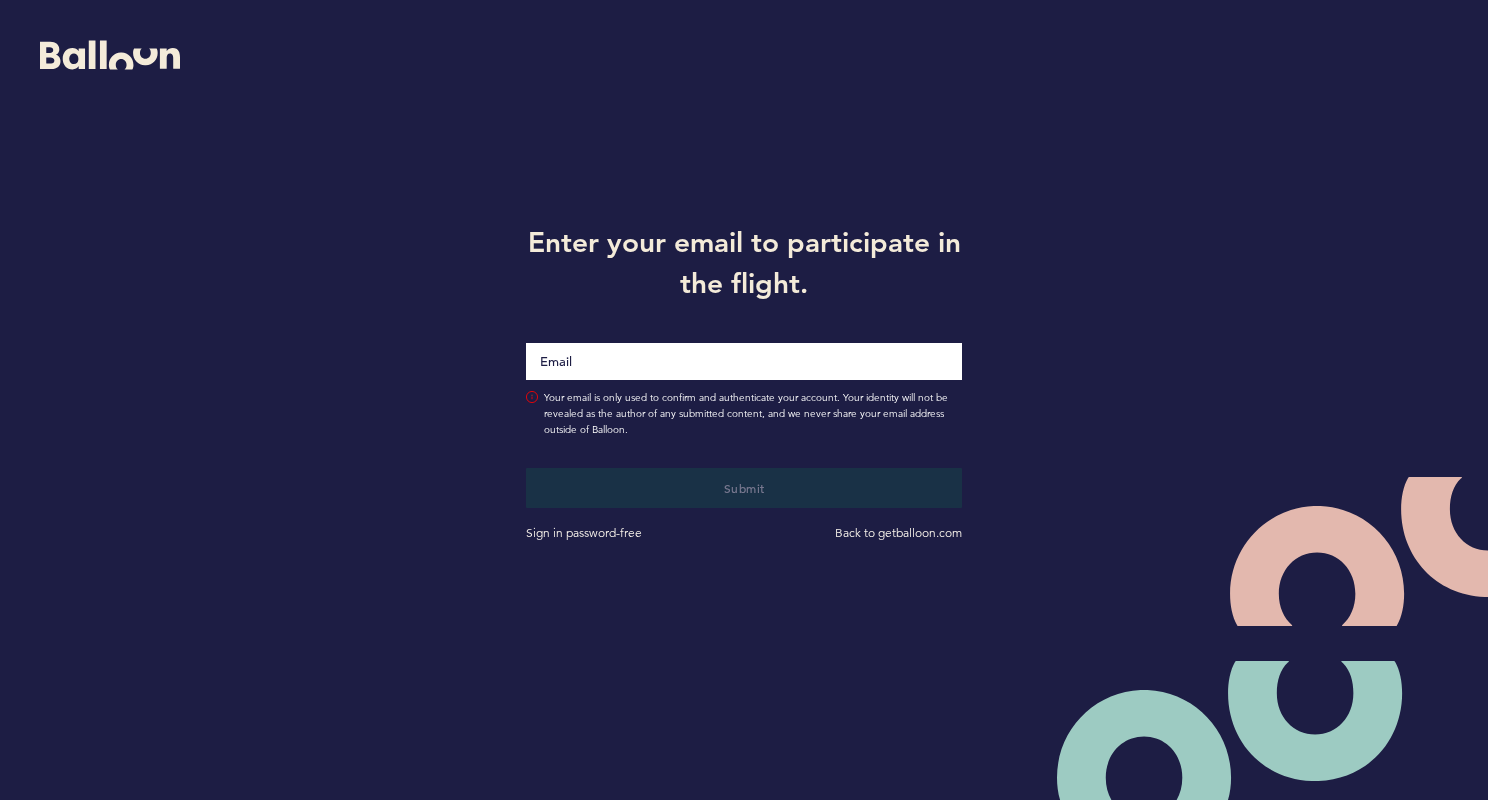 scroll, scrollTop: 0, scrollLeft: 0, axis: both 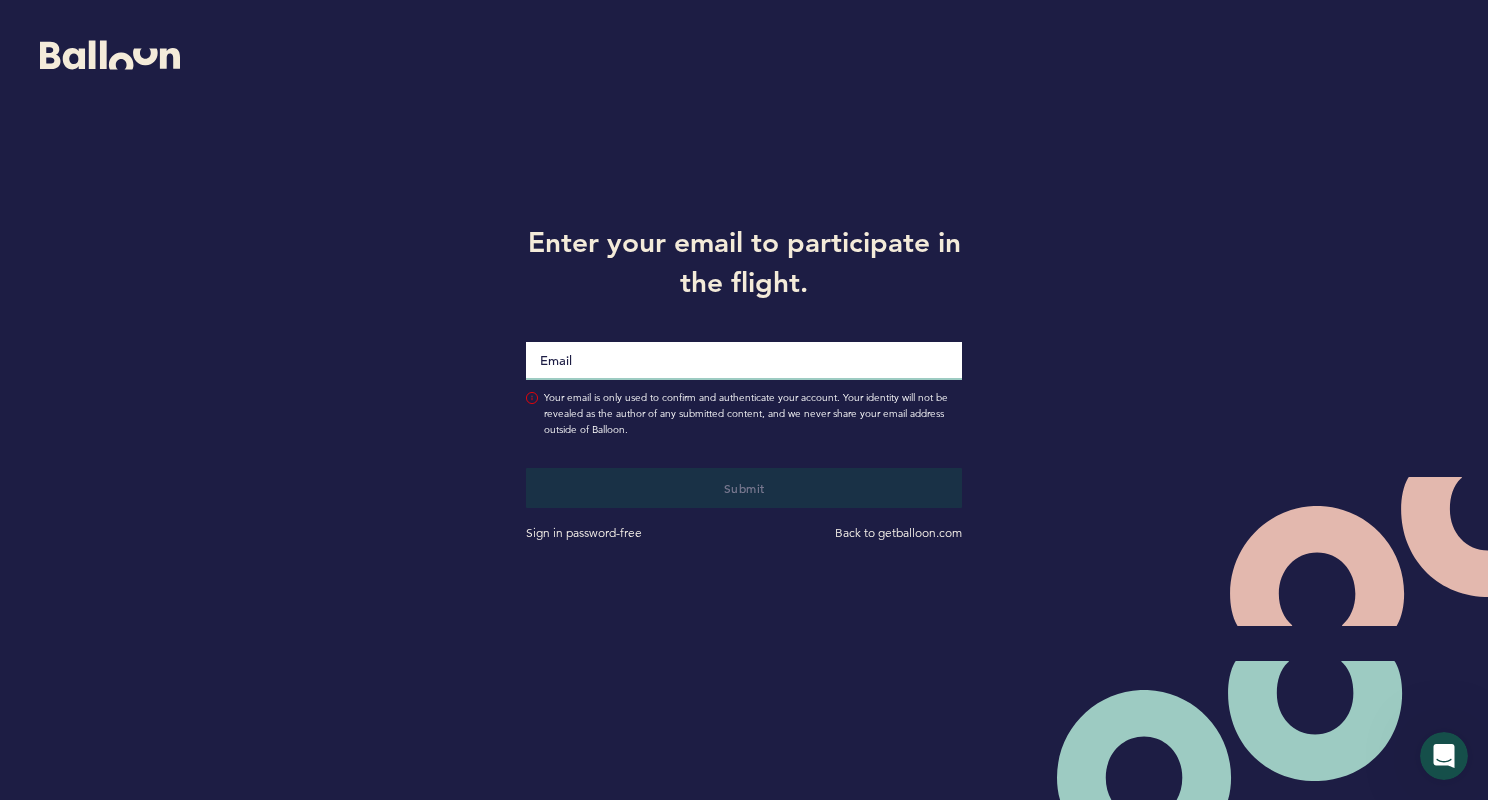 click at bounding box center (744, 361) 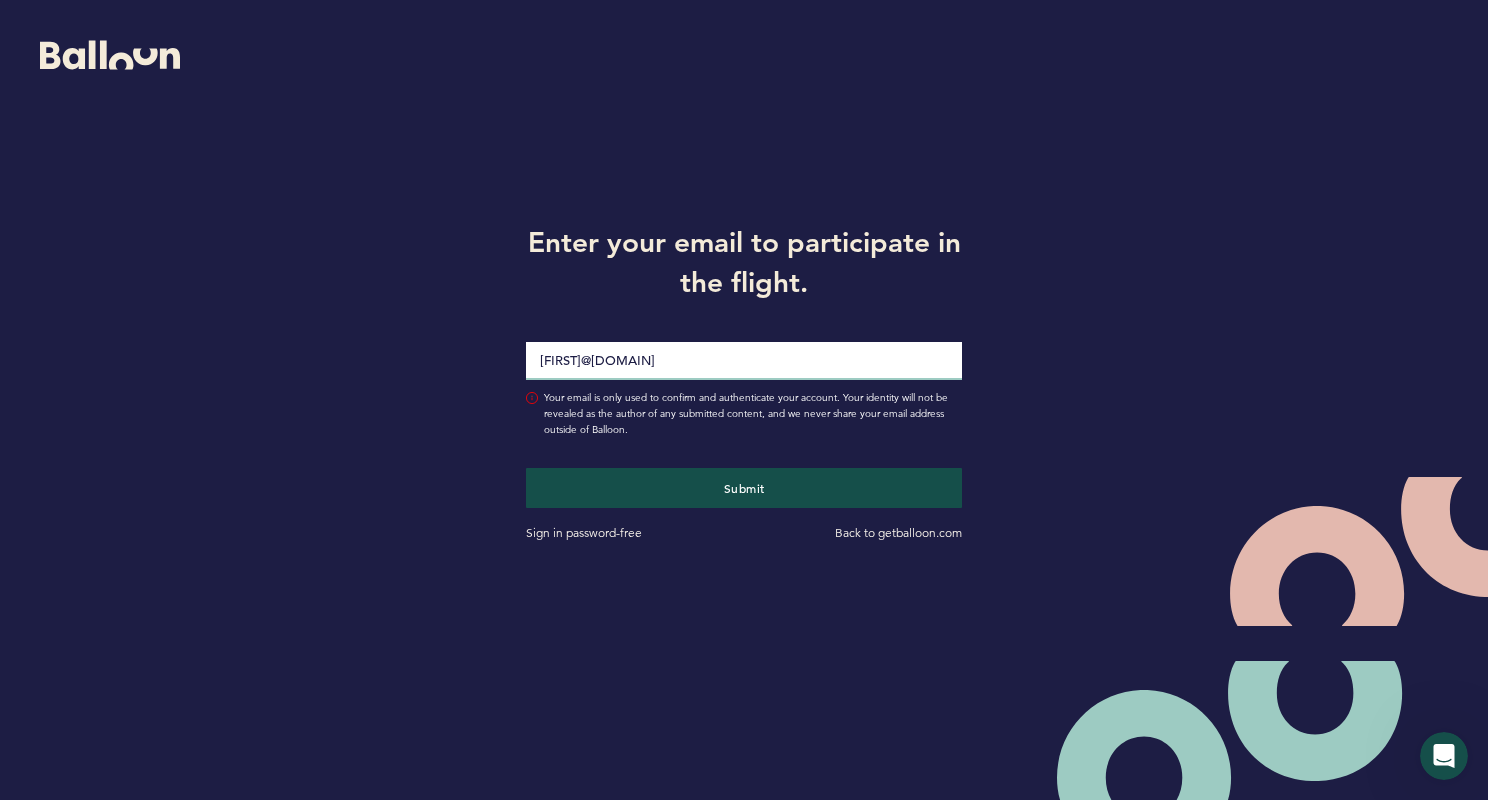 type on "[EMAIL]" 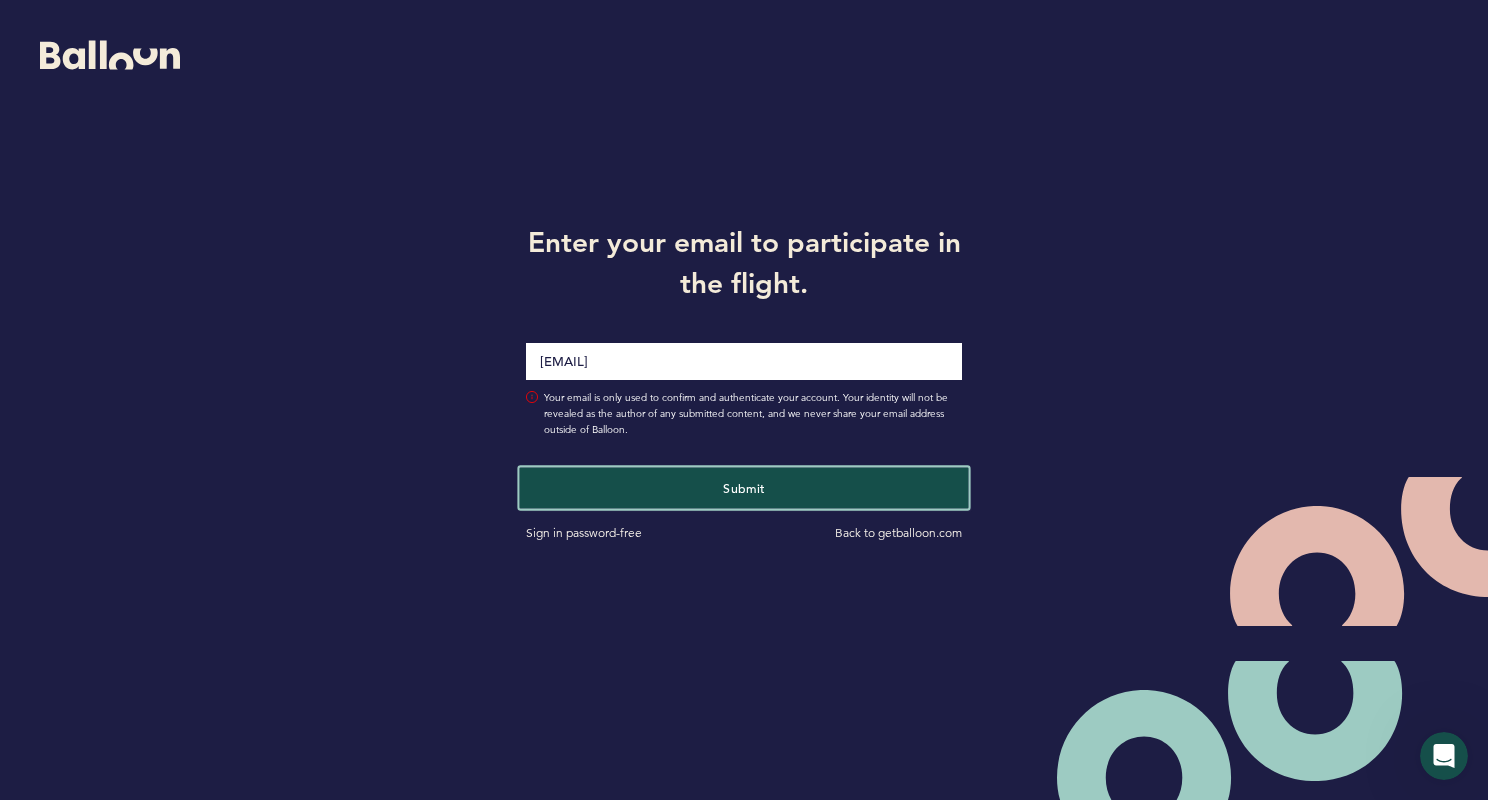 click on "Submit" at bounding box center (743, 487) 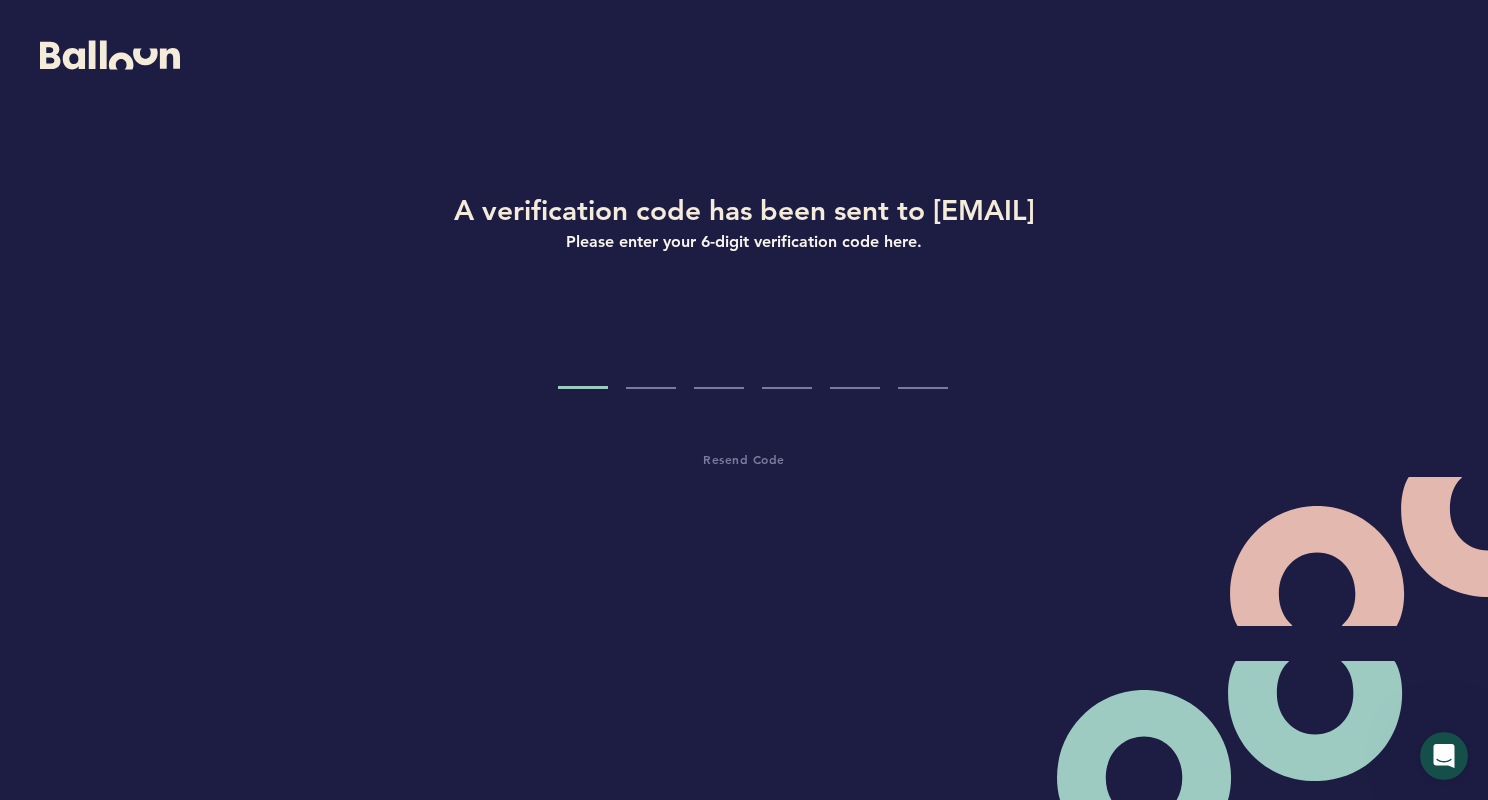 click at bounding box center (583, 351) 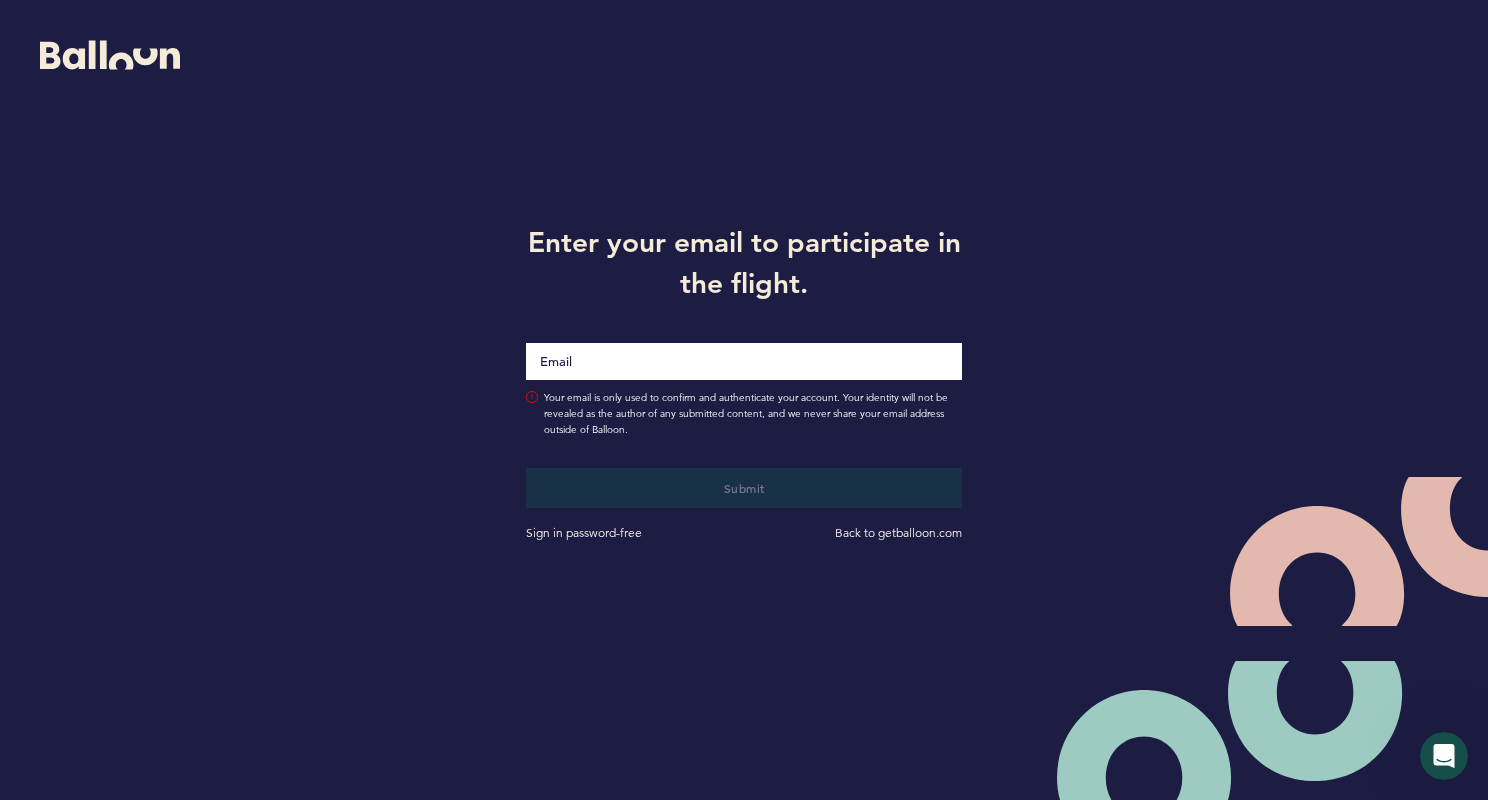 click at bounding box center (744, 361) 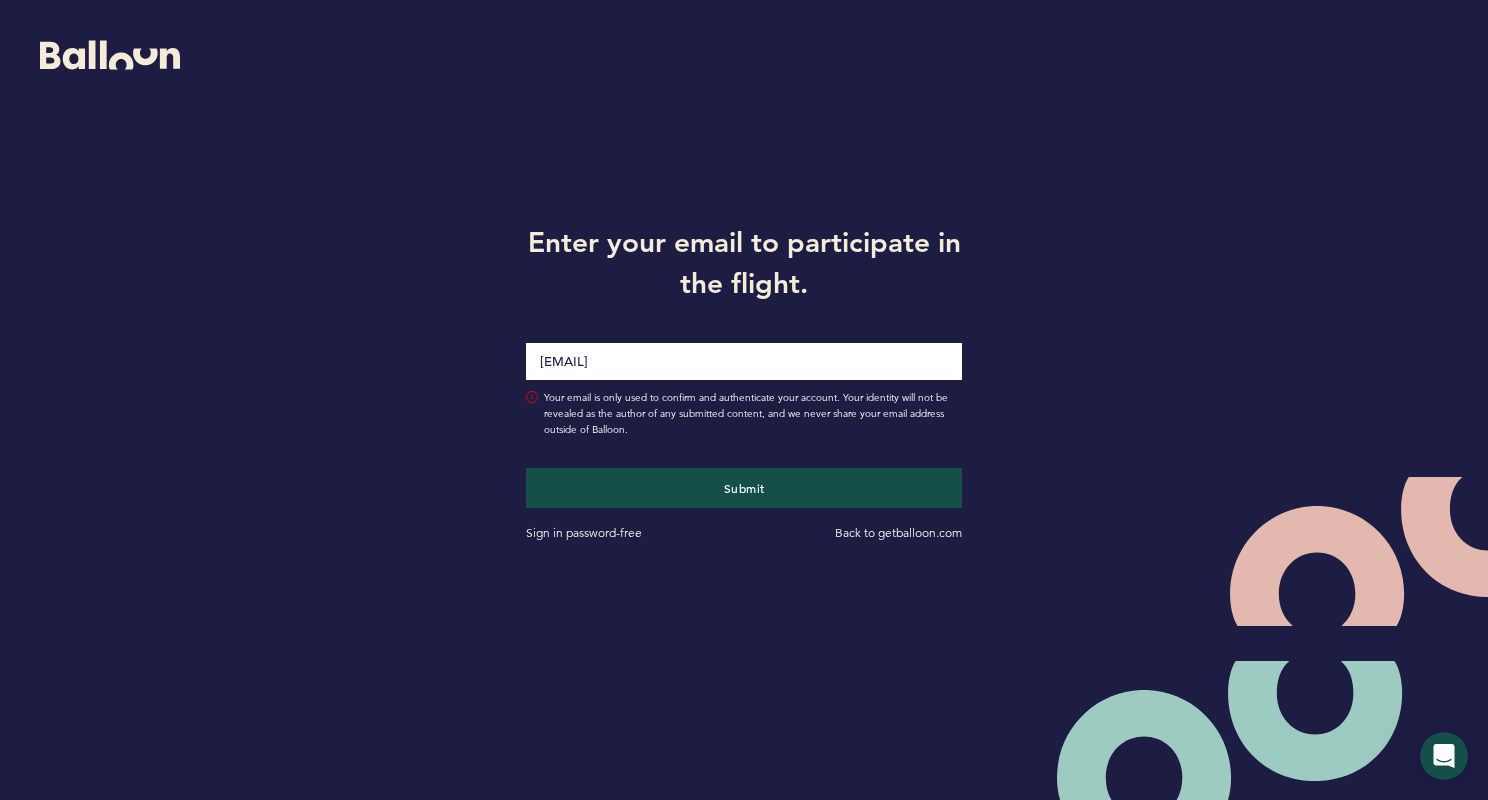 type on "[FIRST]@[DOMAIN]" 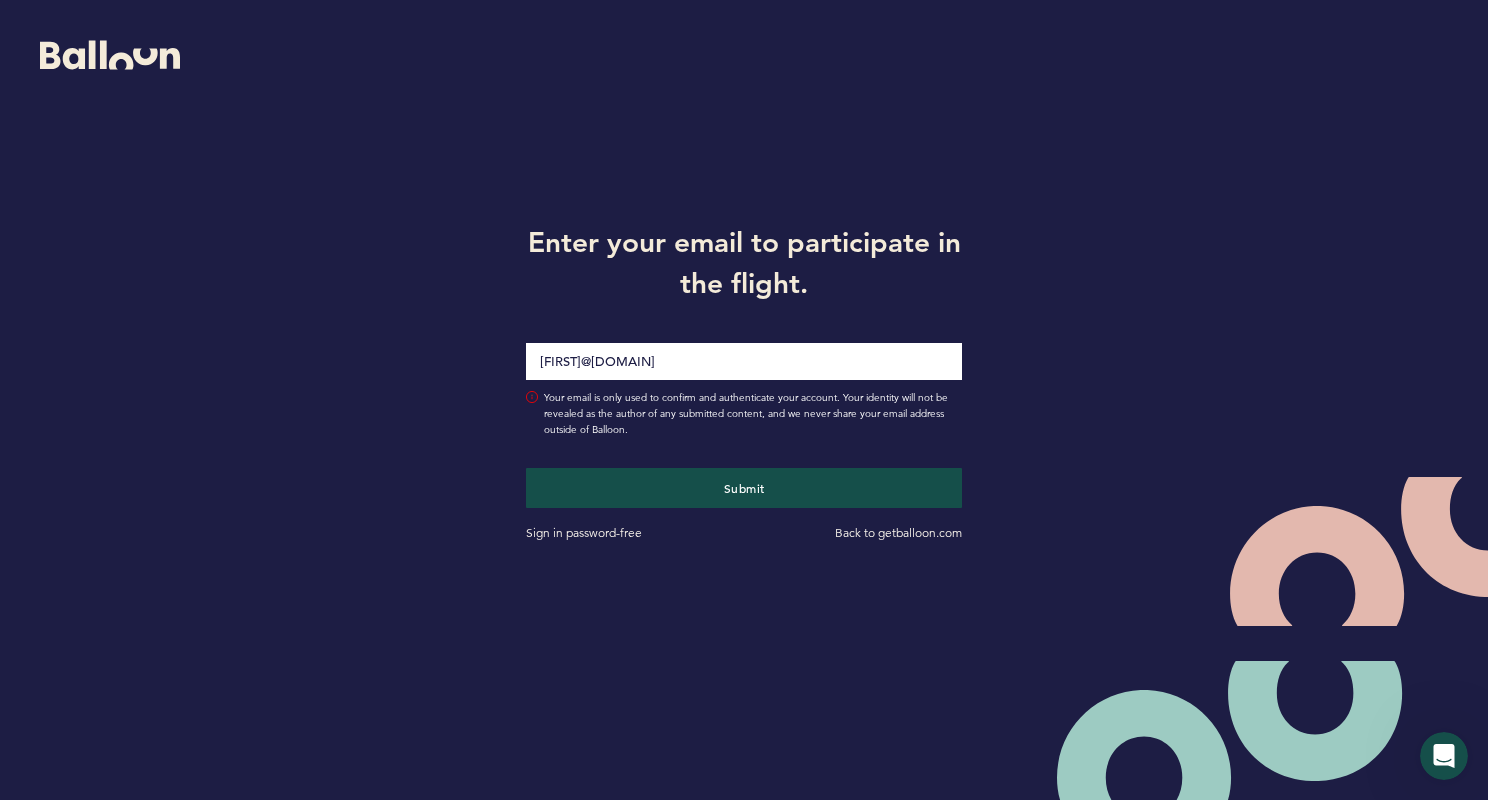 click on "[FIRST]@[DOMAIN]" at bounding box center [744, 361] 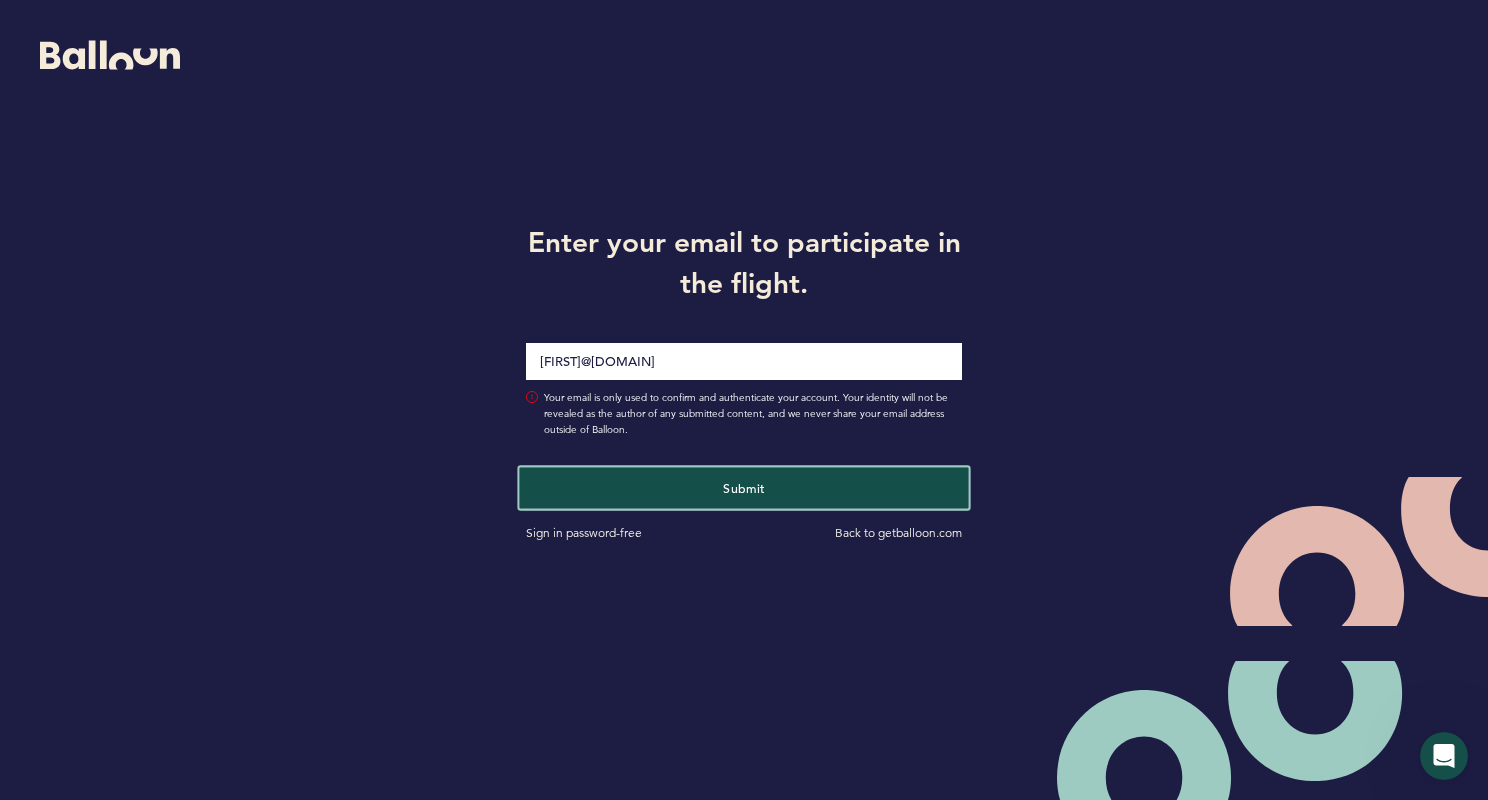 click on "Submit" at bounding box center [743, 487] 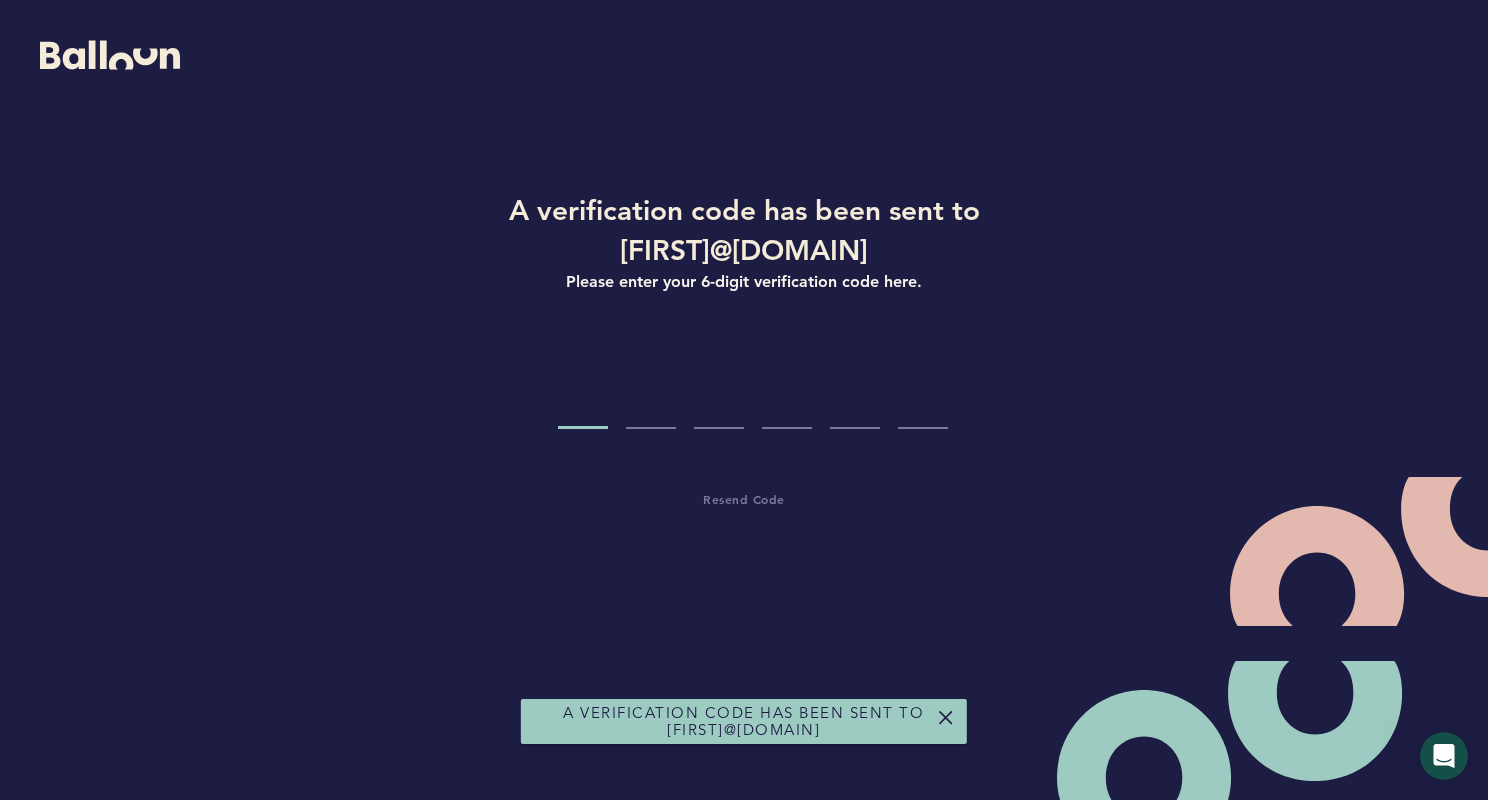 click at bounding box center (583, 391) 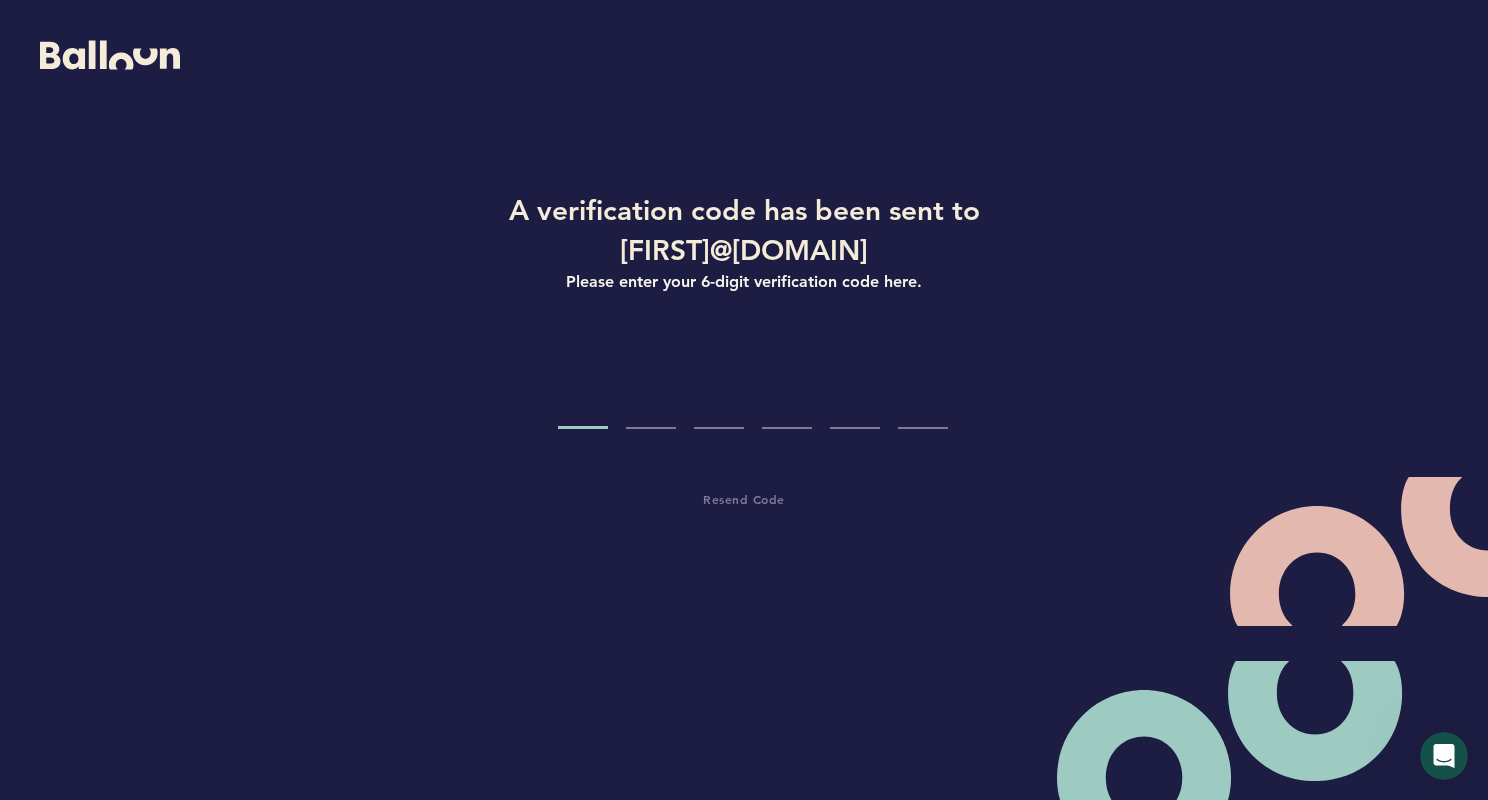 click at bounding box center [583, 391] 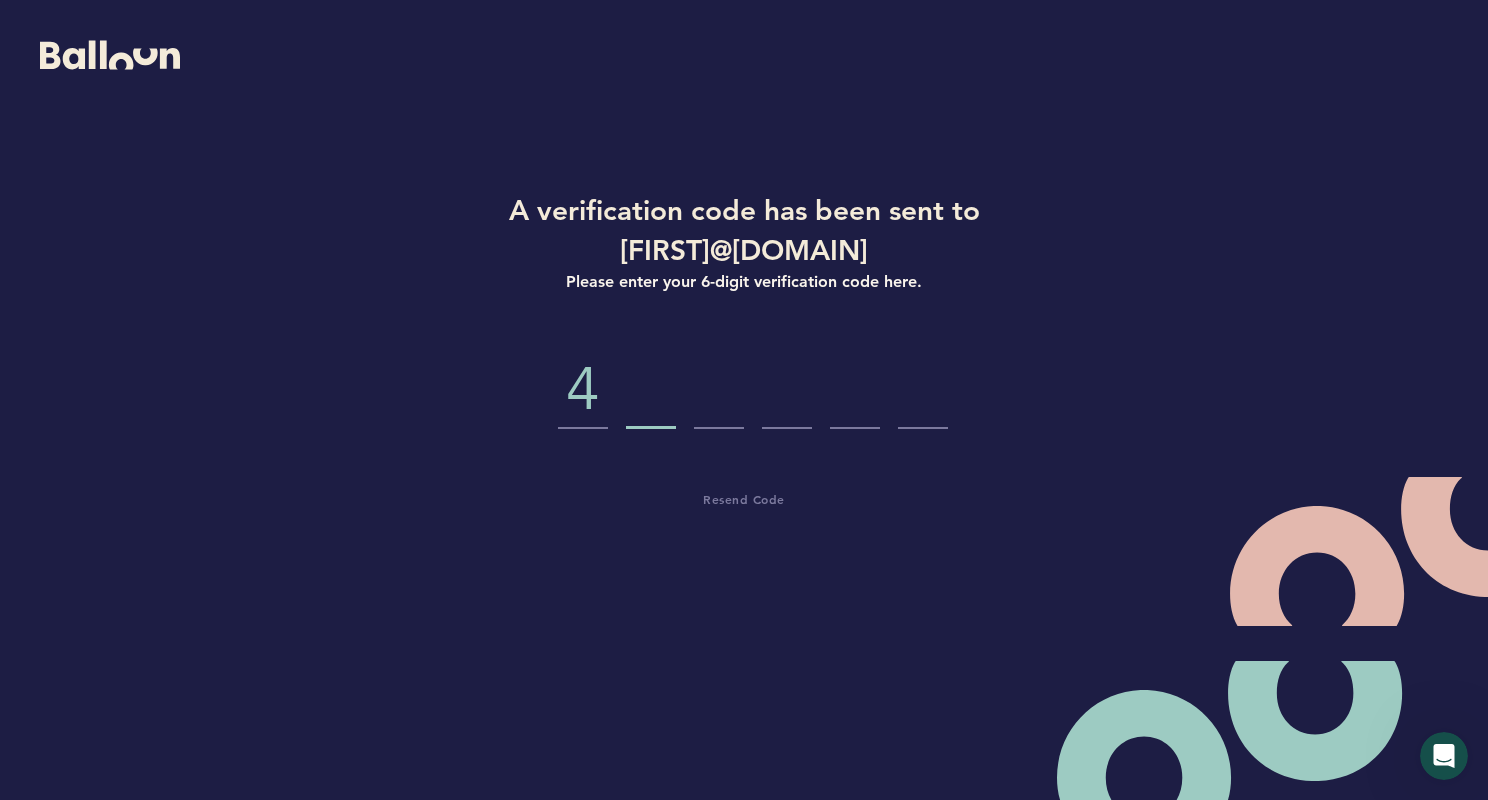 type on "0" 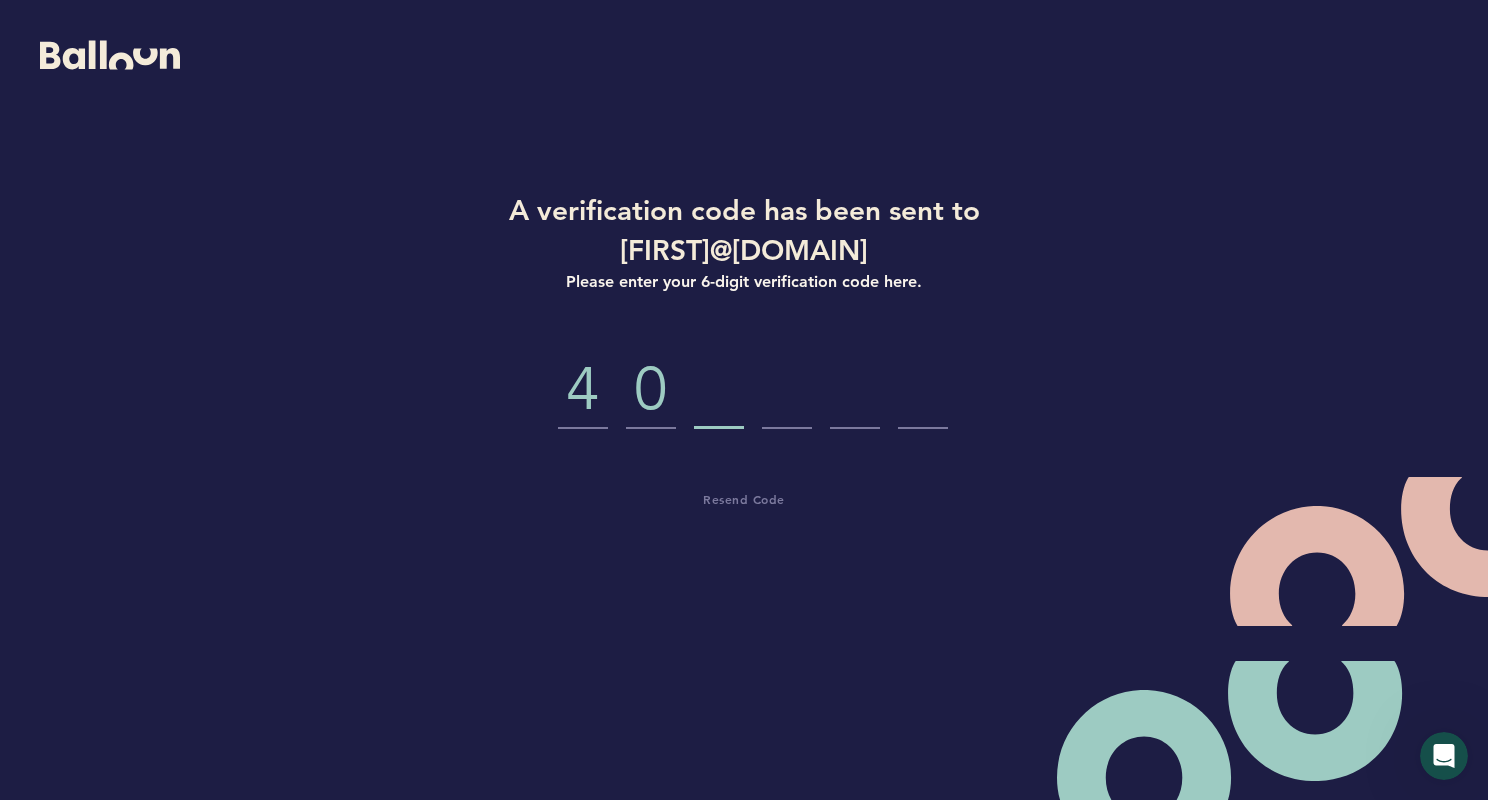 type on "3" 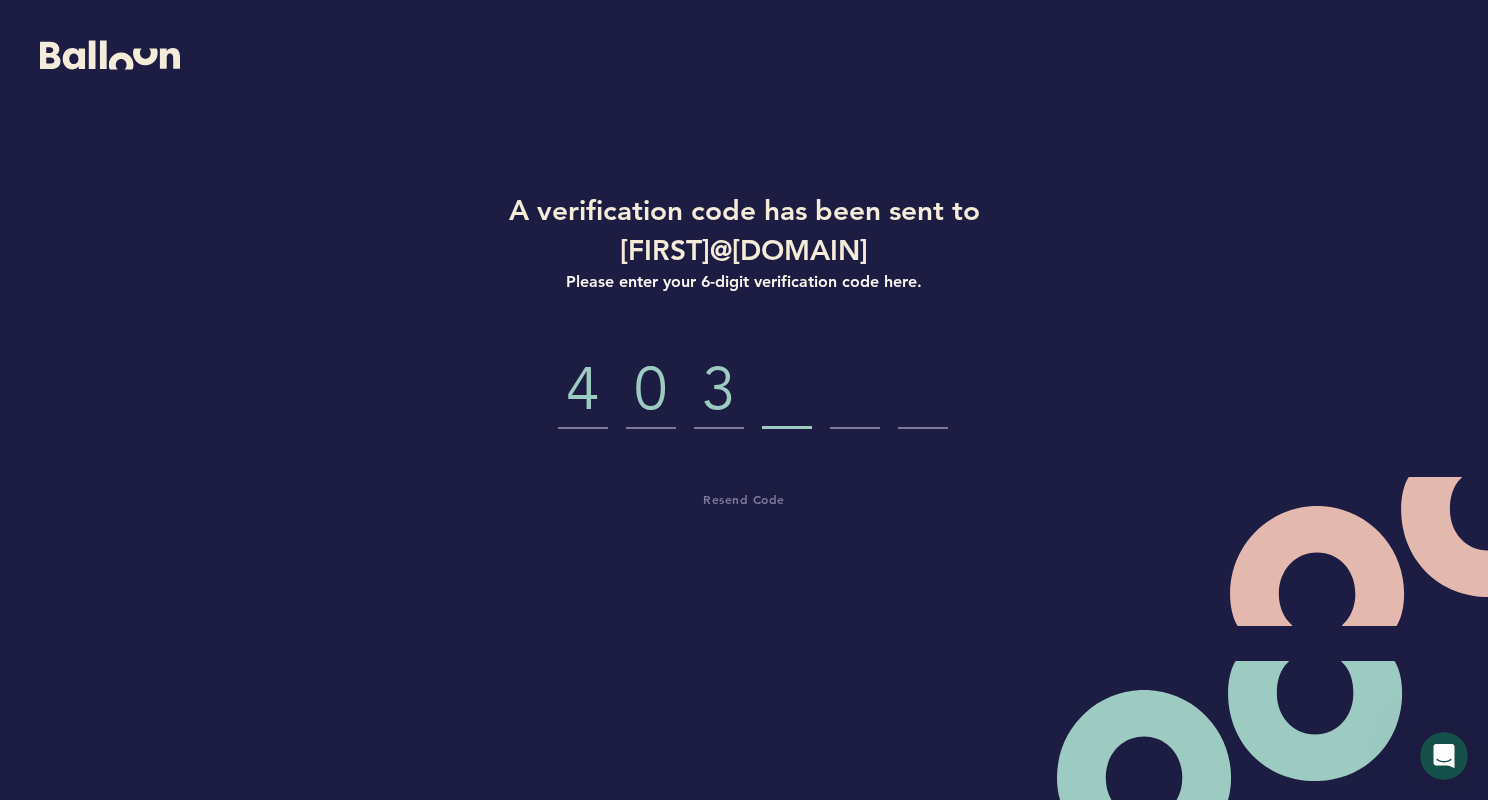 type on "0" 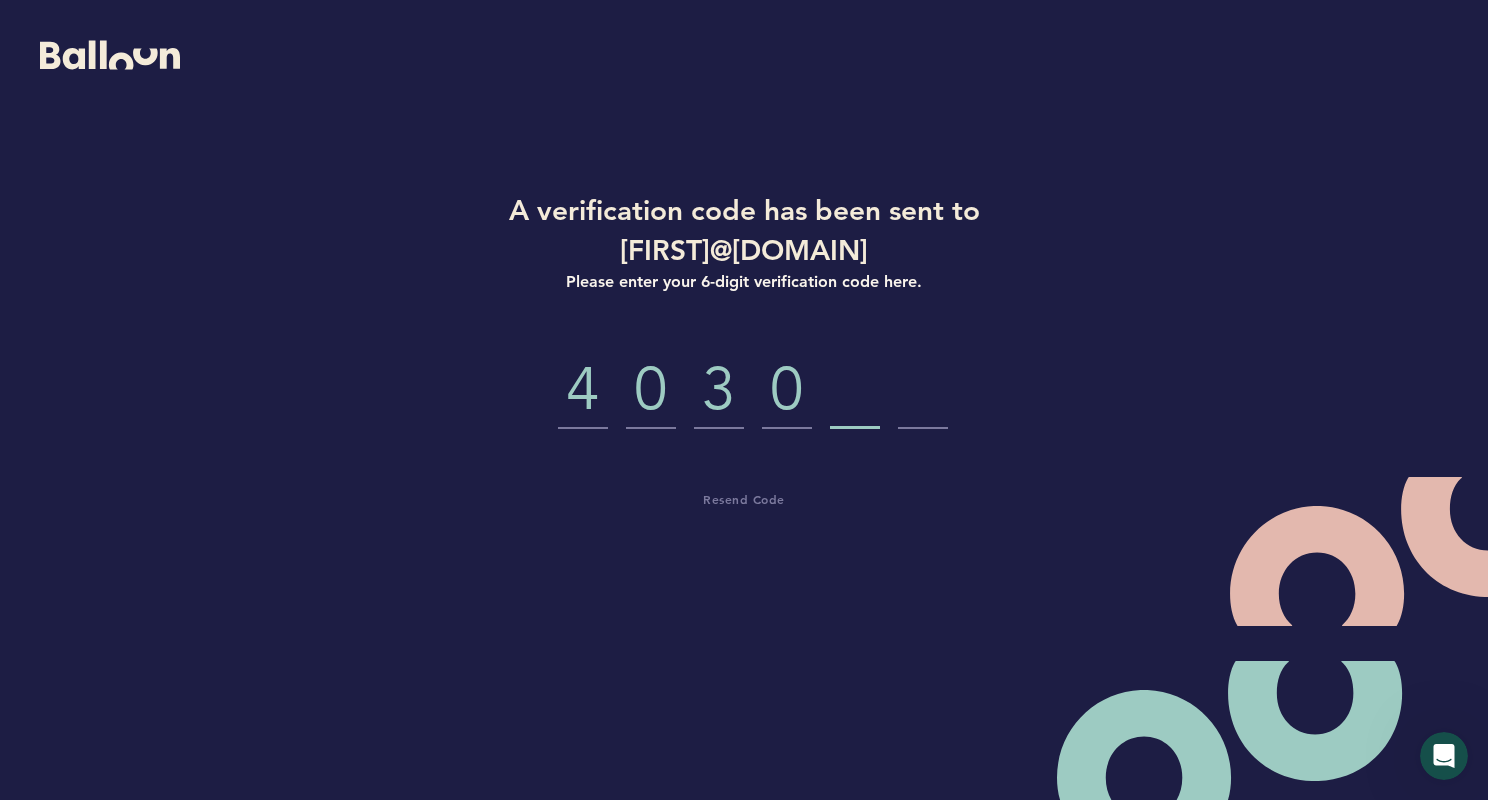 type on "1" 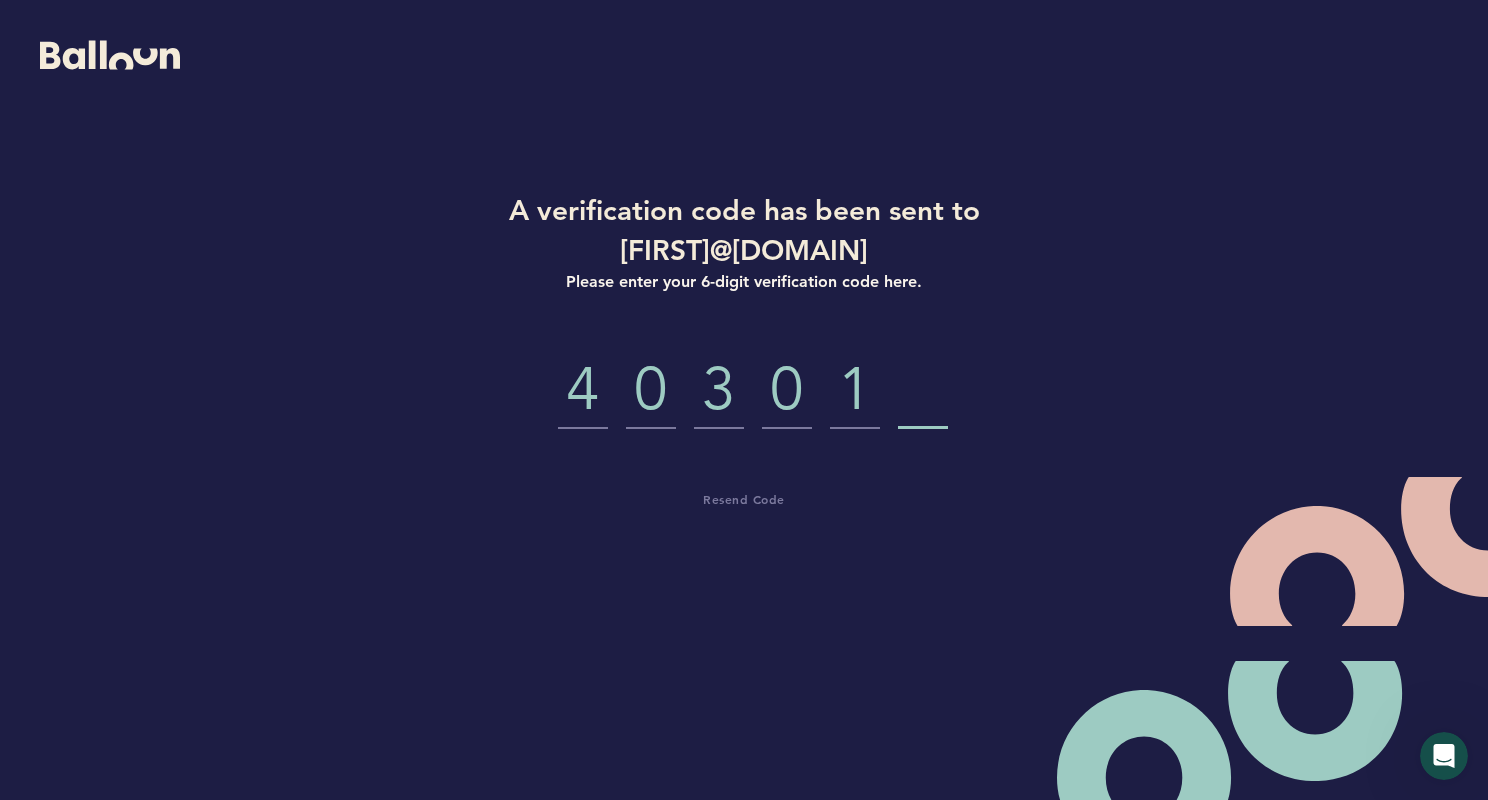 type on "7" 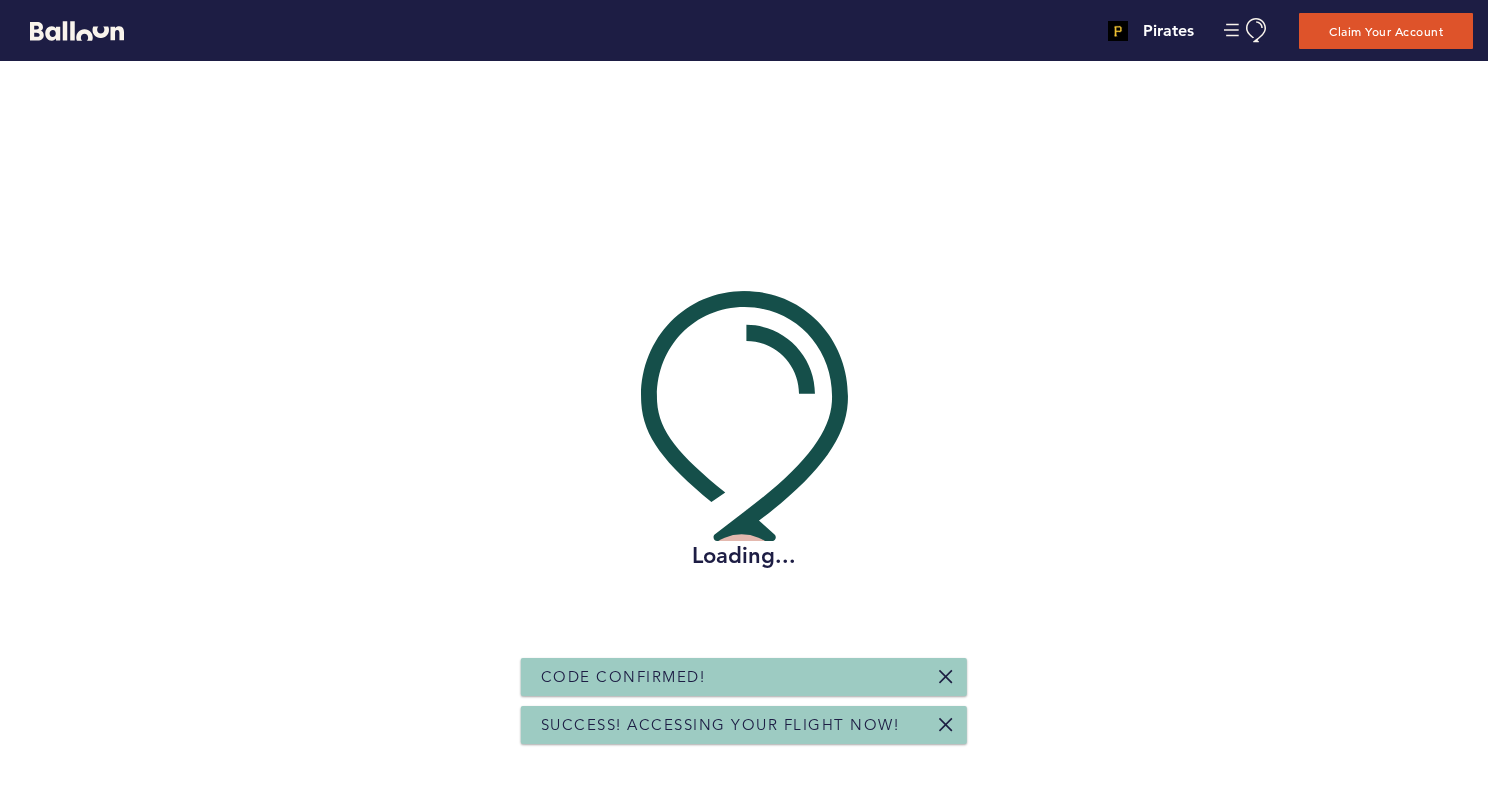 click at bounding box center [946, 677] 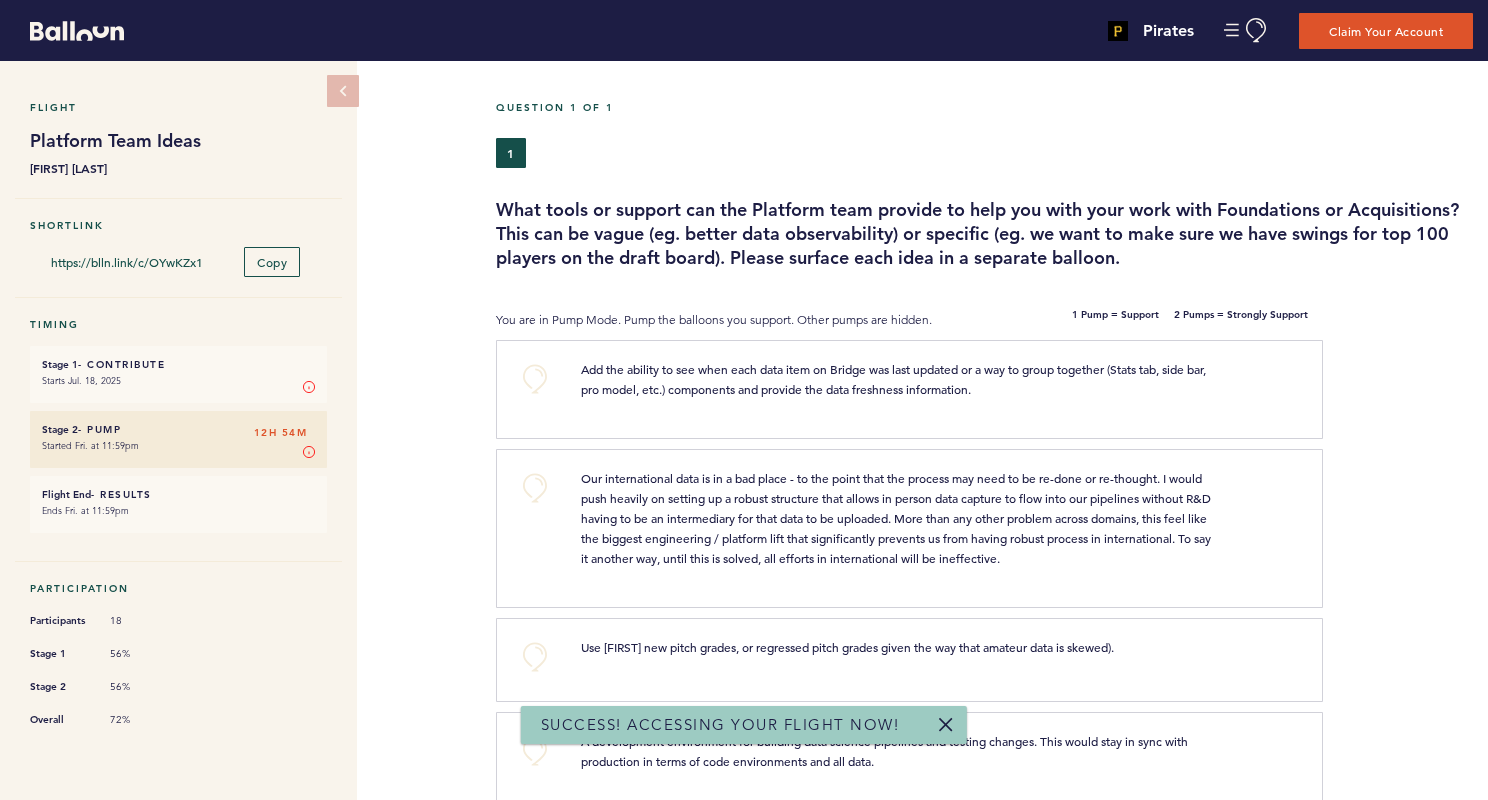 click at bounding box center [946, 725] 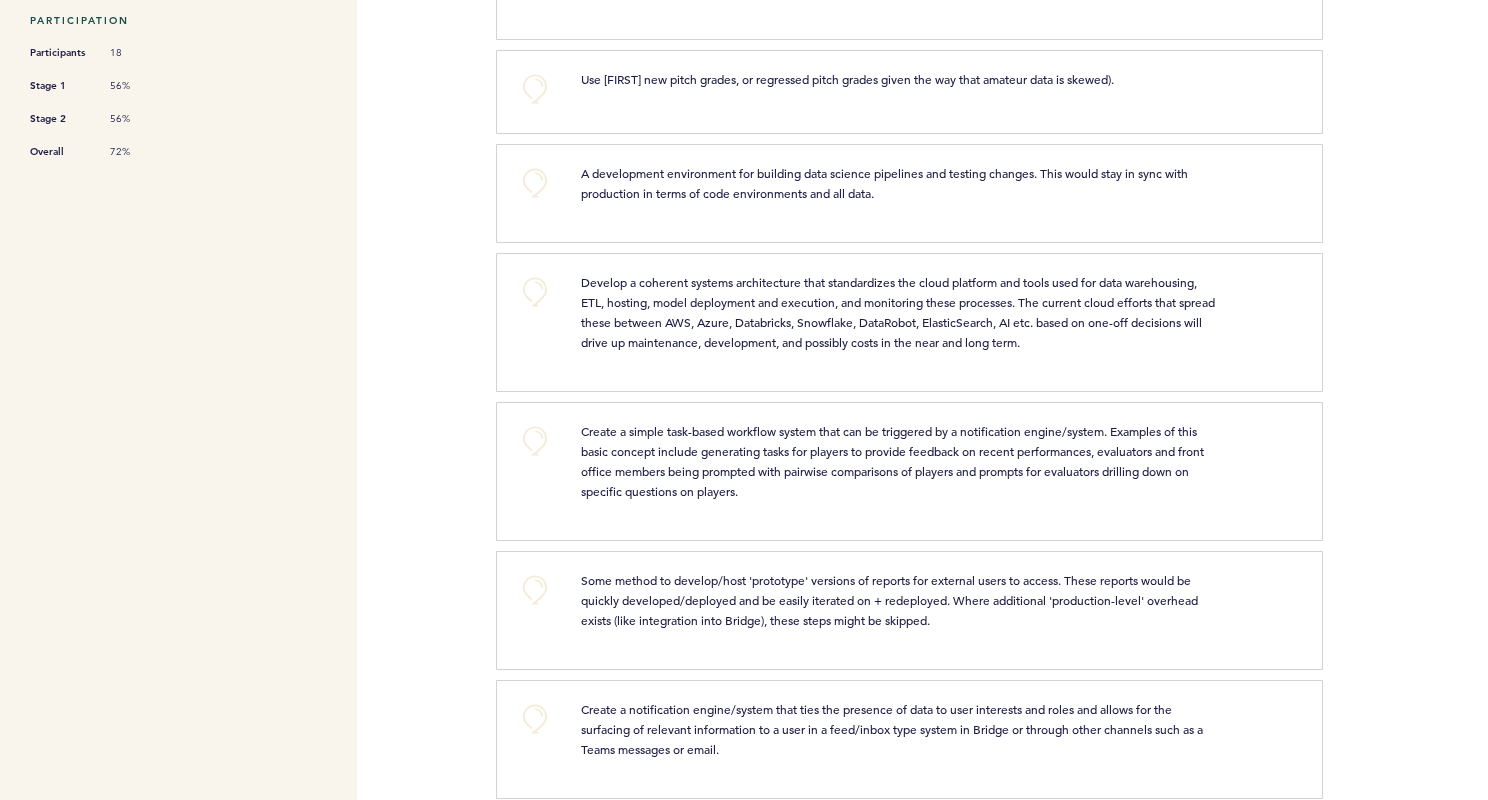 scroll, scrollTop: 0, scrollLeft: 0, axis: both 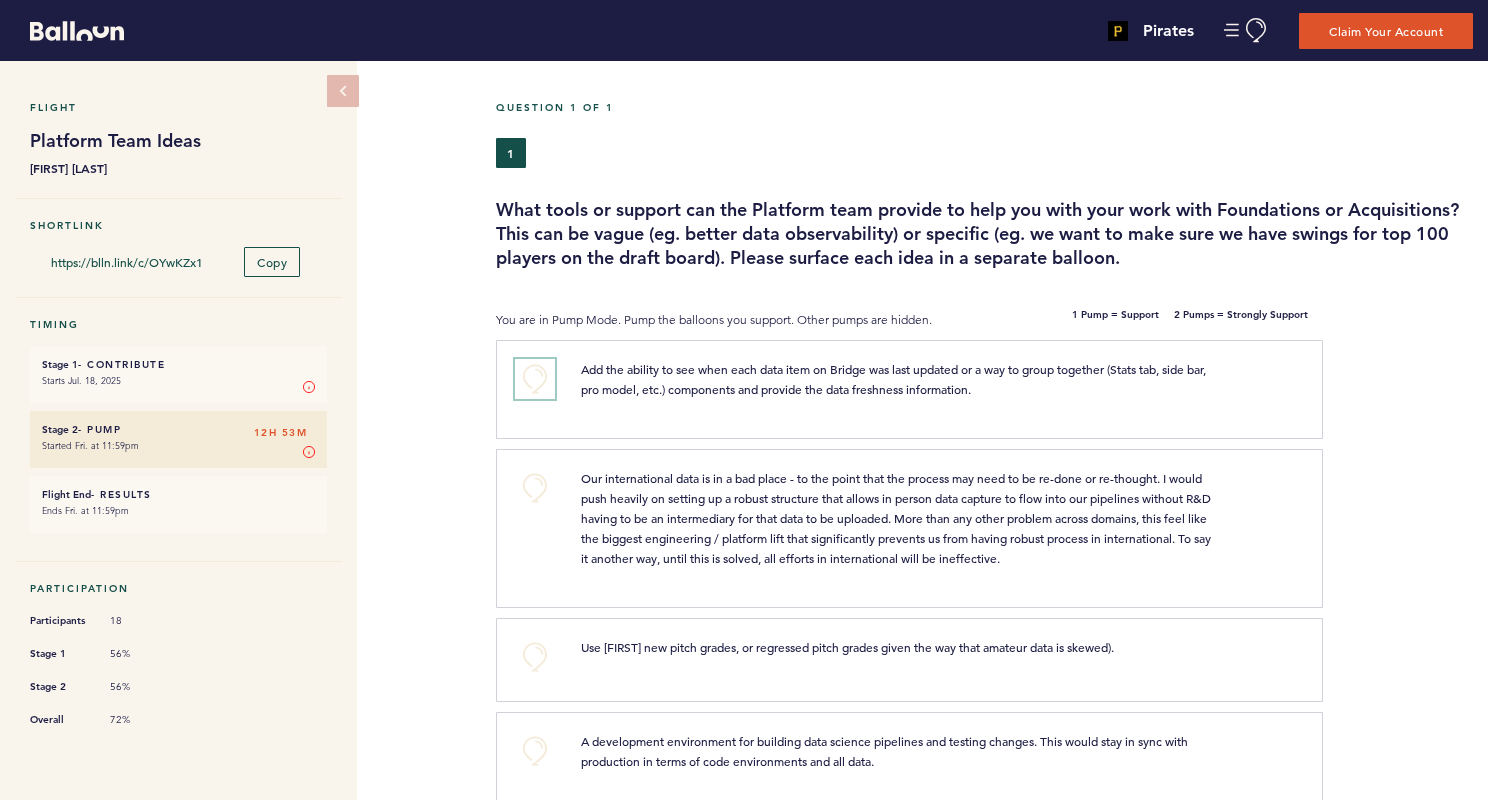 click on "+0" at bounding box center (535, 379) 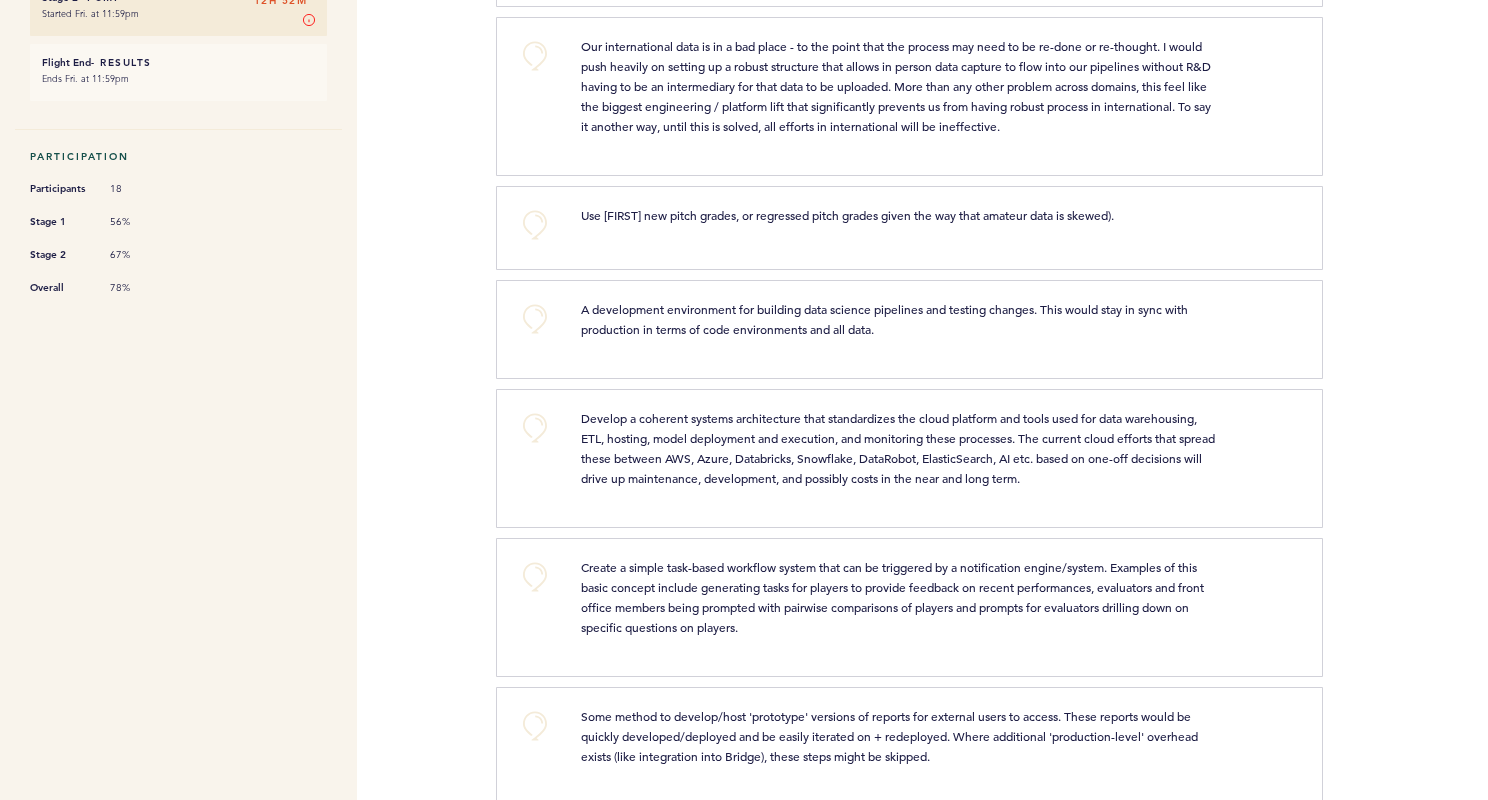 scroll, scrollTop: 431, scrollLeft: 0, axis: vertical 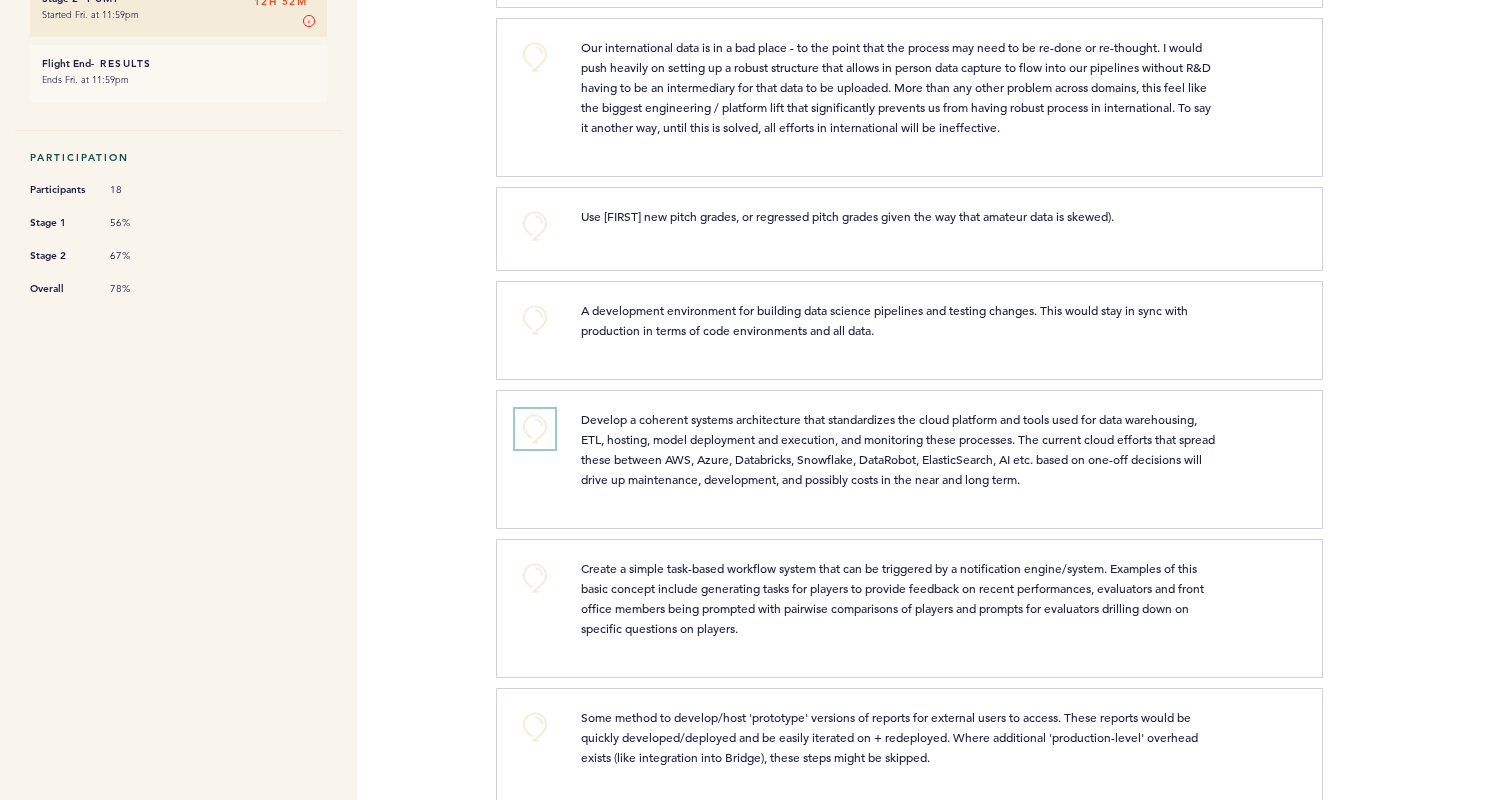 click on "+0" at bounding box center (535, 429) 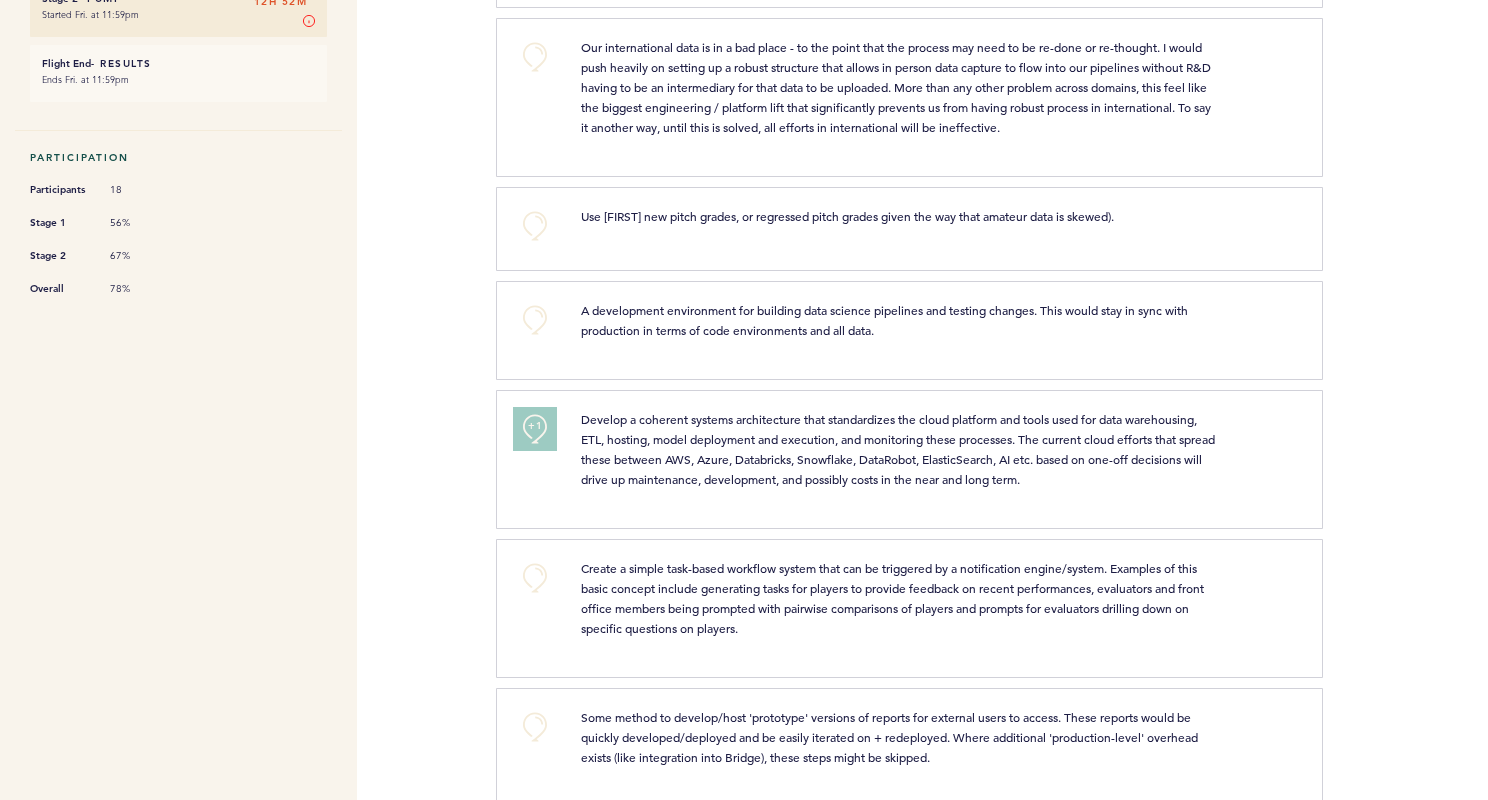 click on "+1" at bounding box center (535, 426) 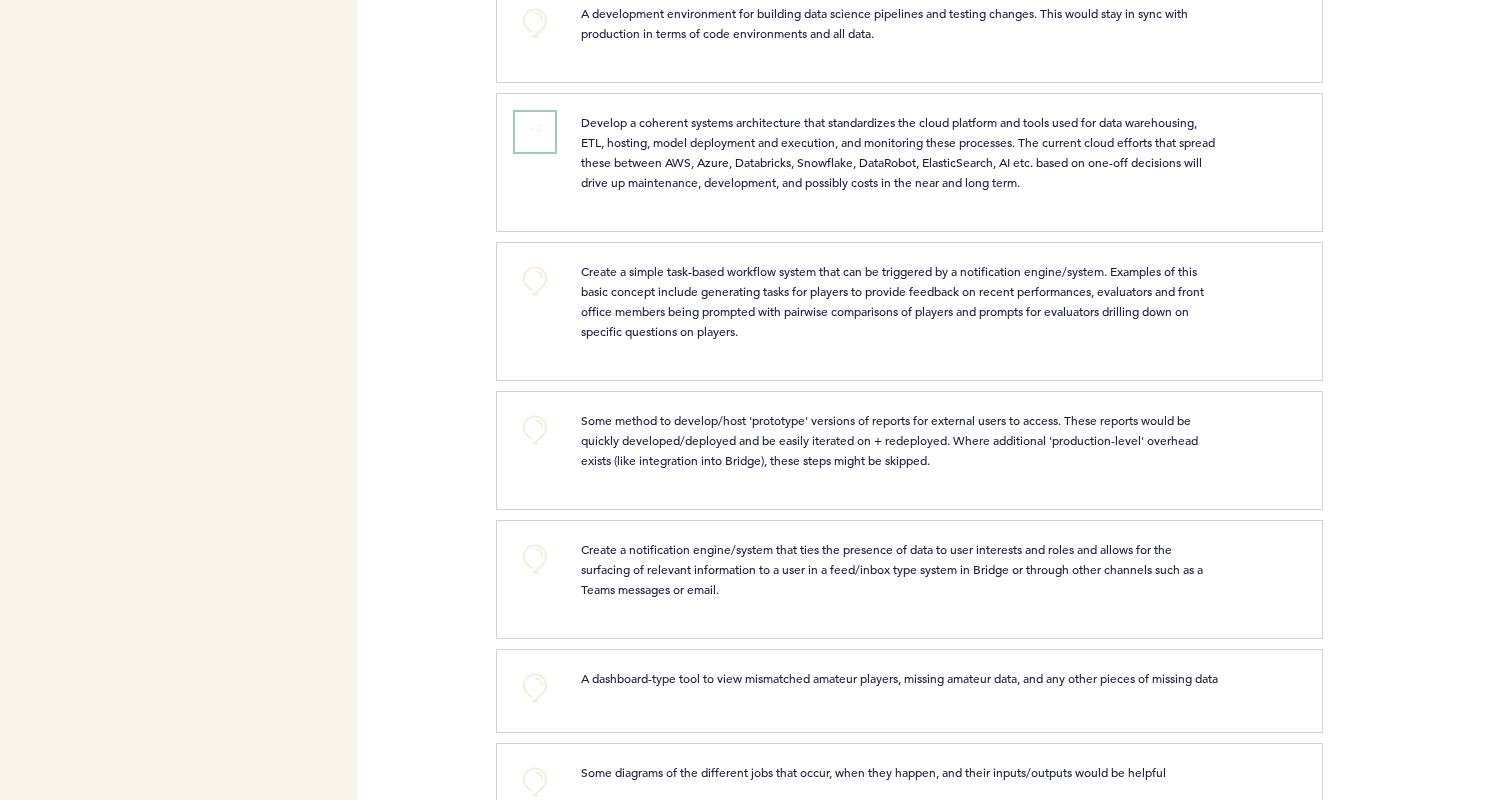 scroll, scrollTop: 754, scrollLeft: 0, axis: vertical 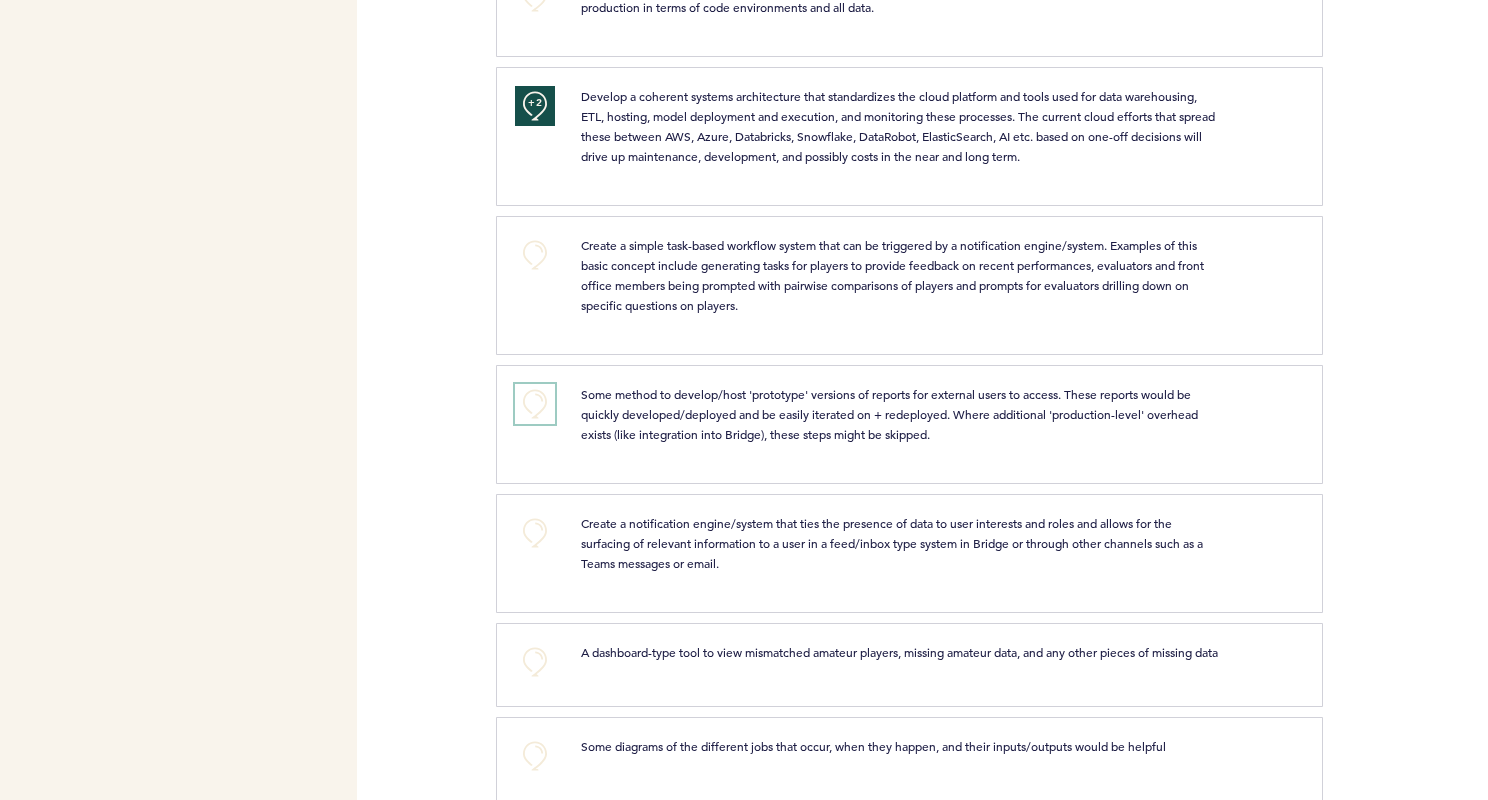 click on "+0" at bounding box center (535, 404) 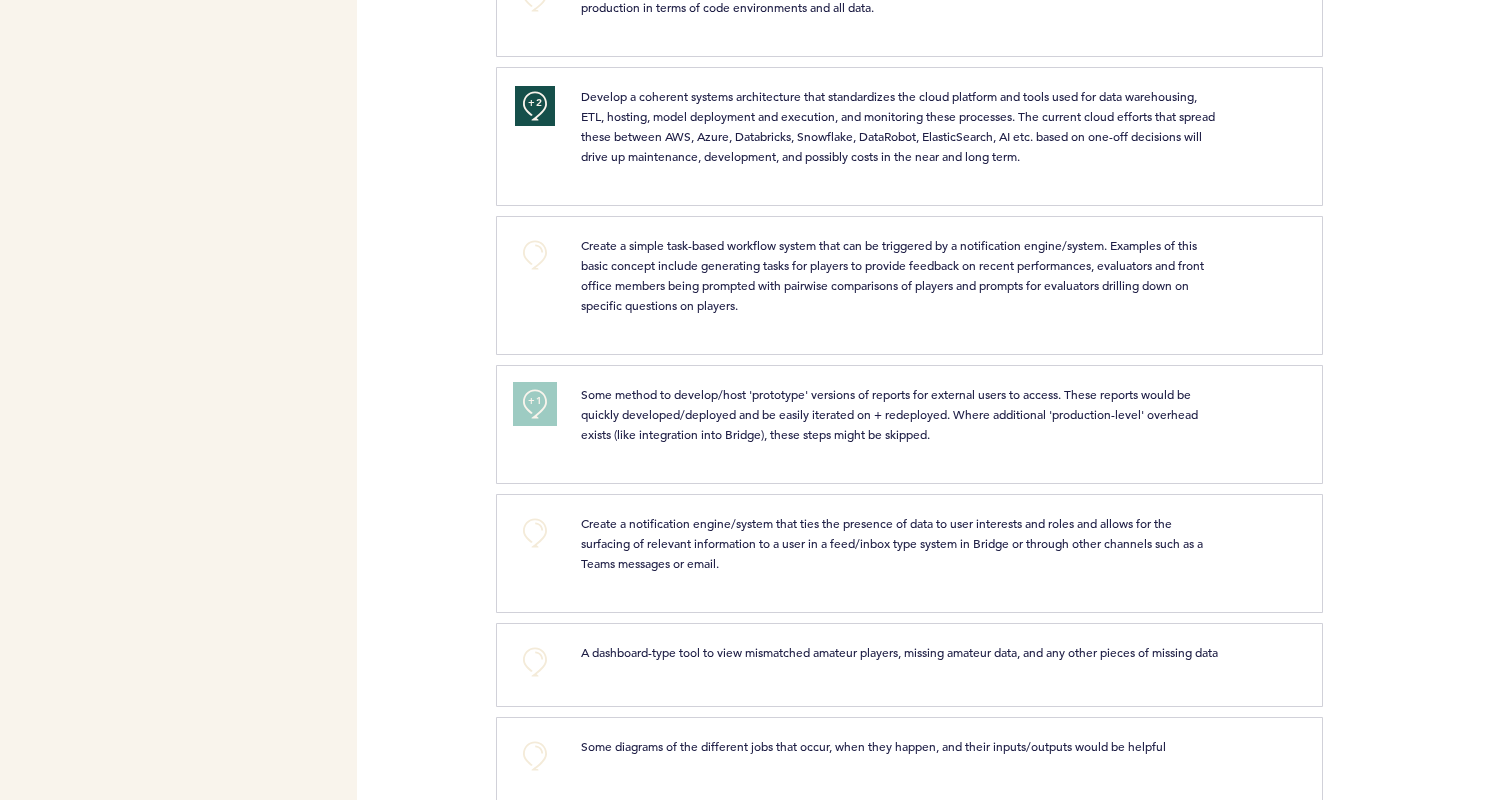click on "+1" at bounding box center [535, 404] 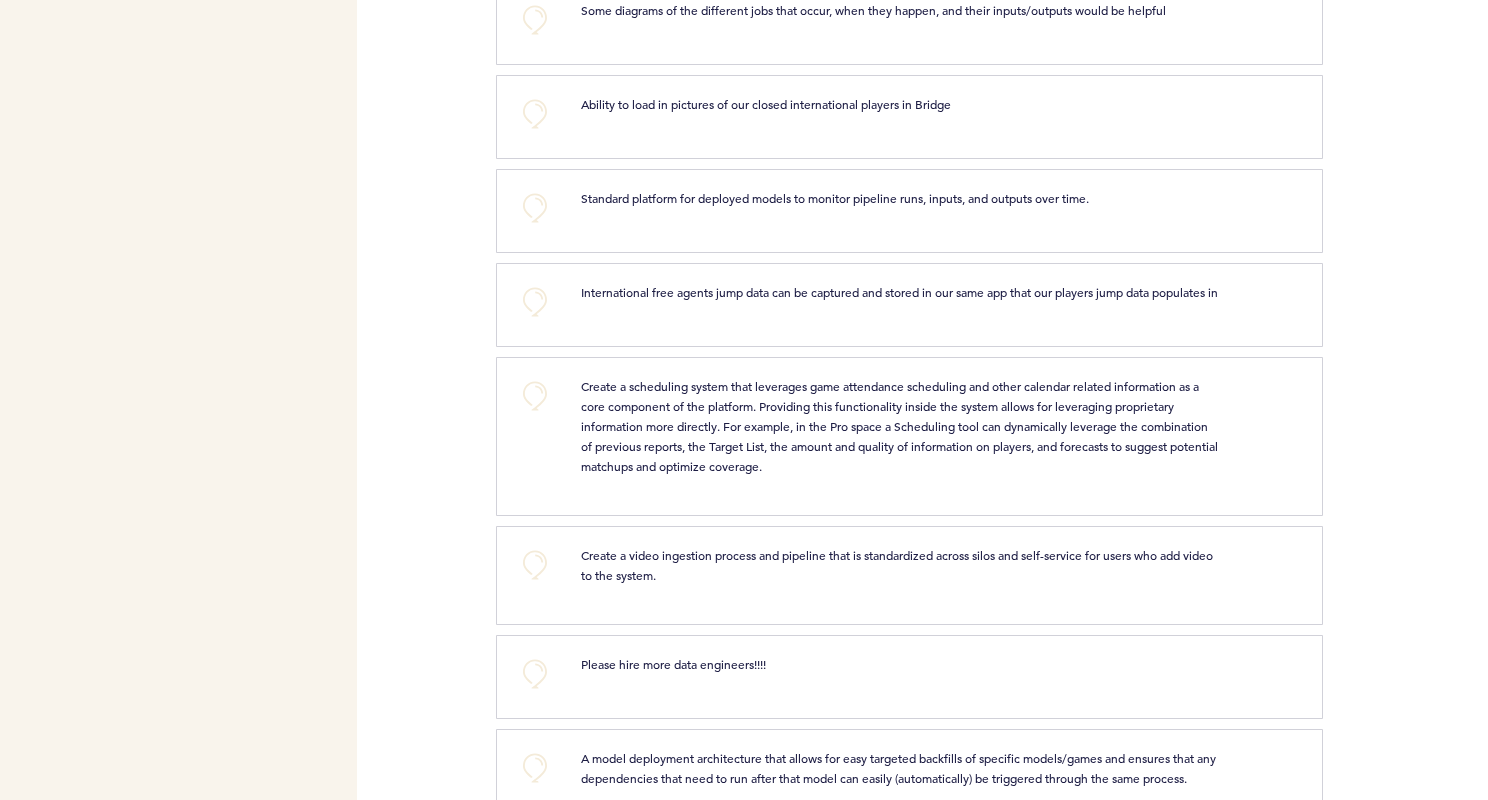 scroll, scrollTop: 1491, scrollLeft: 0, axis: vertical 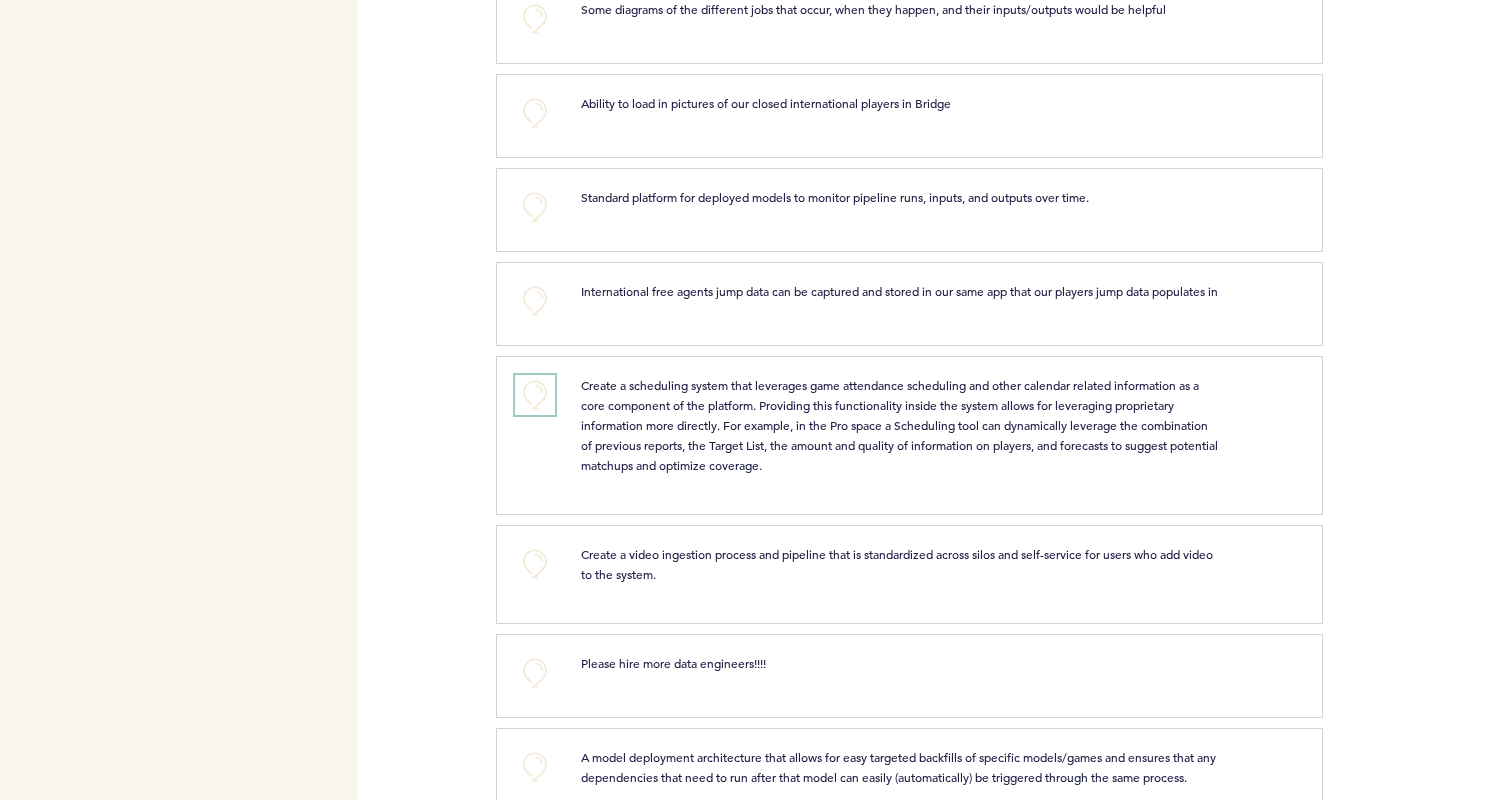 click on "+0" at bounding box center (535, 395) 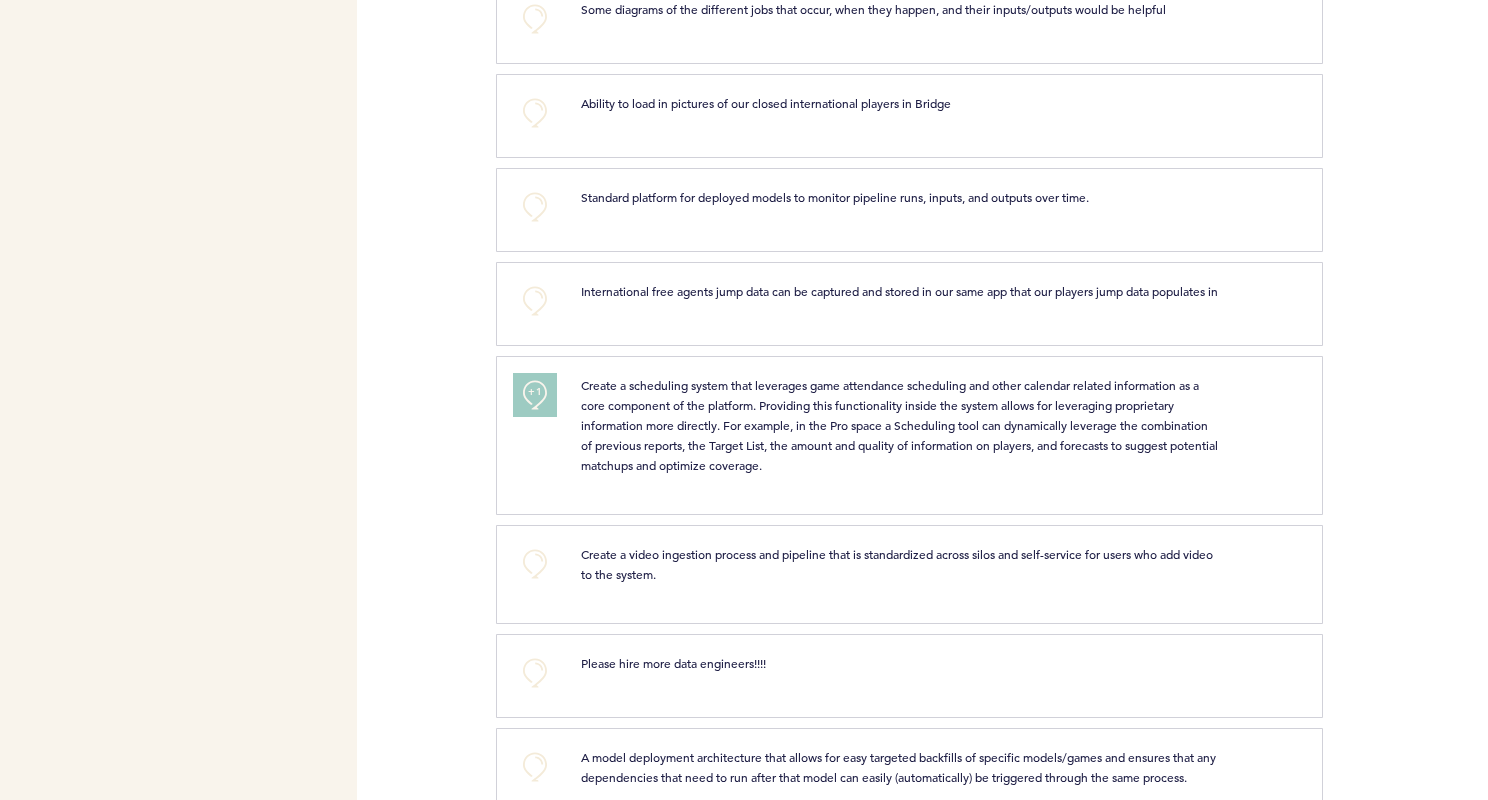 click on "+1" at bounding box center (535, 395) 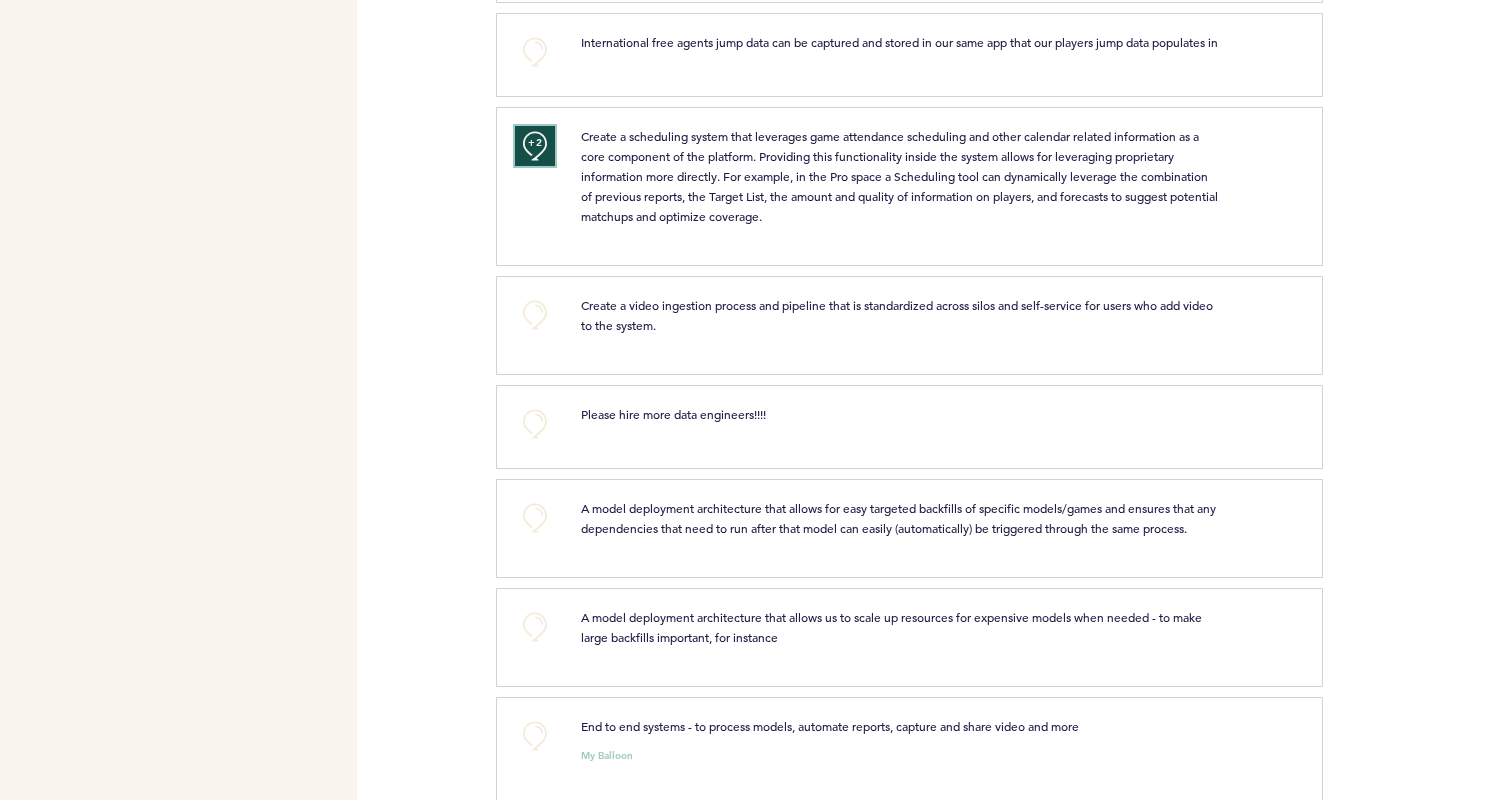 scroll, scrollTop: 1740, scrollLeft: 0, axis: vertical 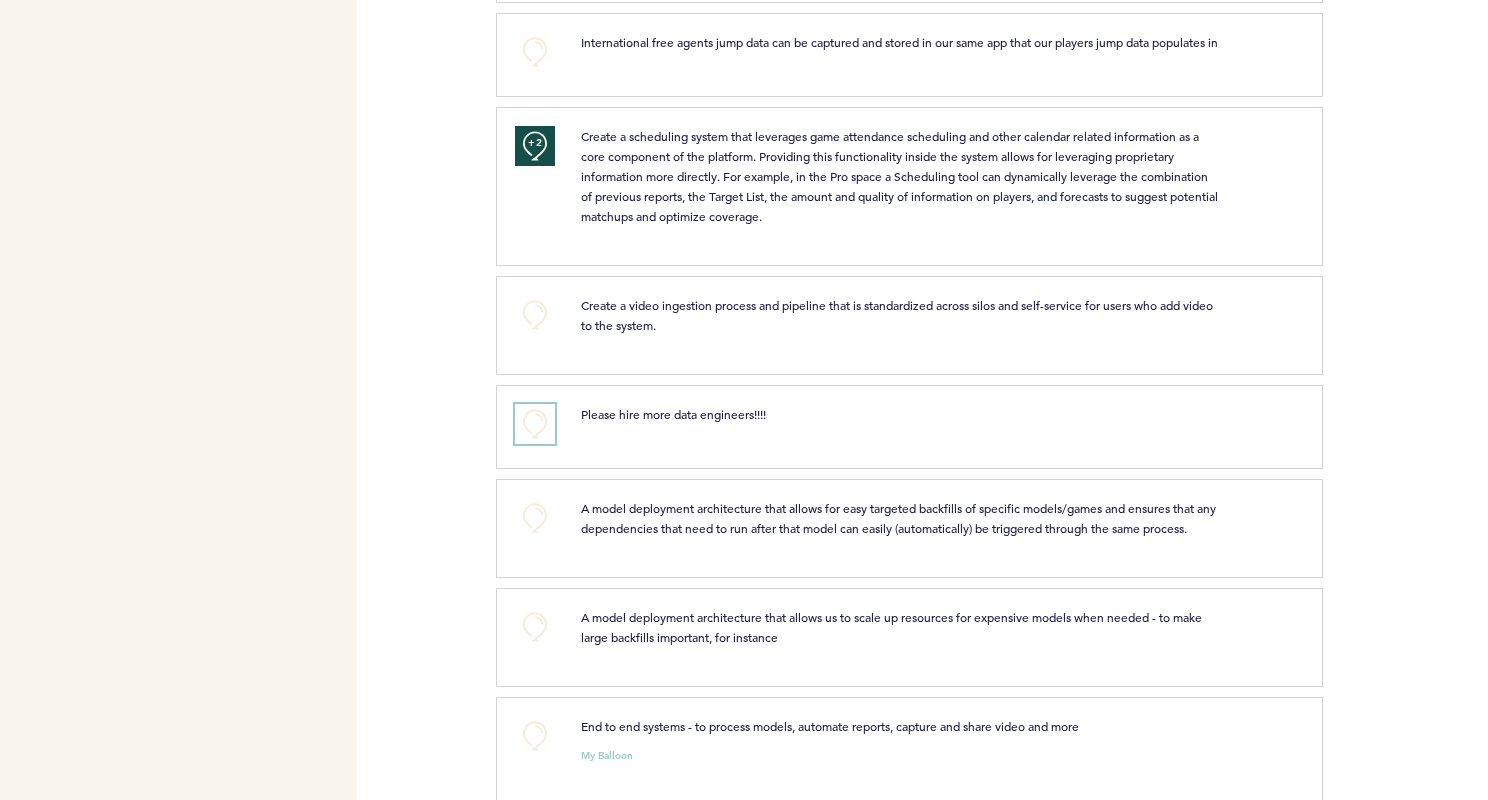 click on "+0" at bounding box center (535, 424) 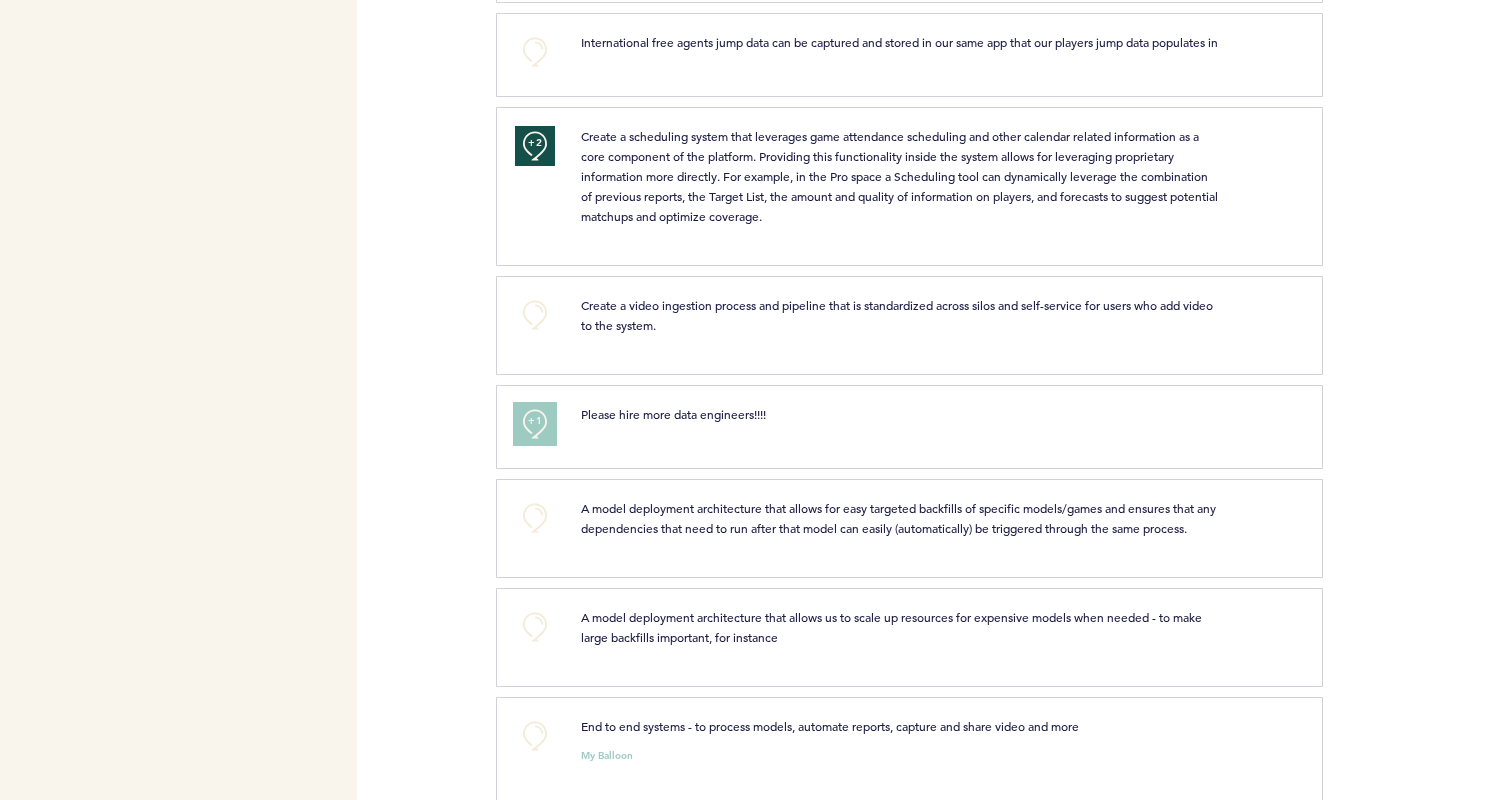 click on "+1" at bounding box center [535, 421] 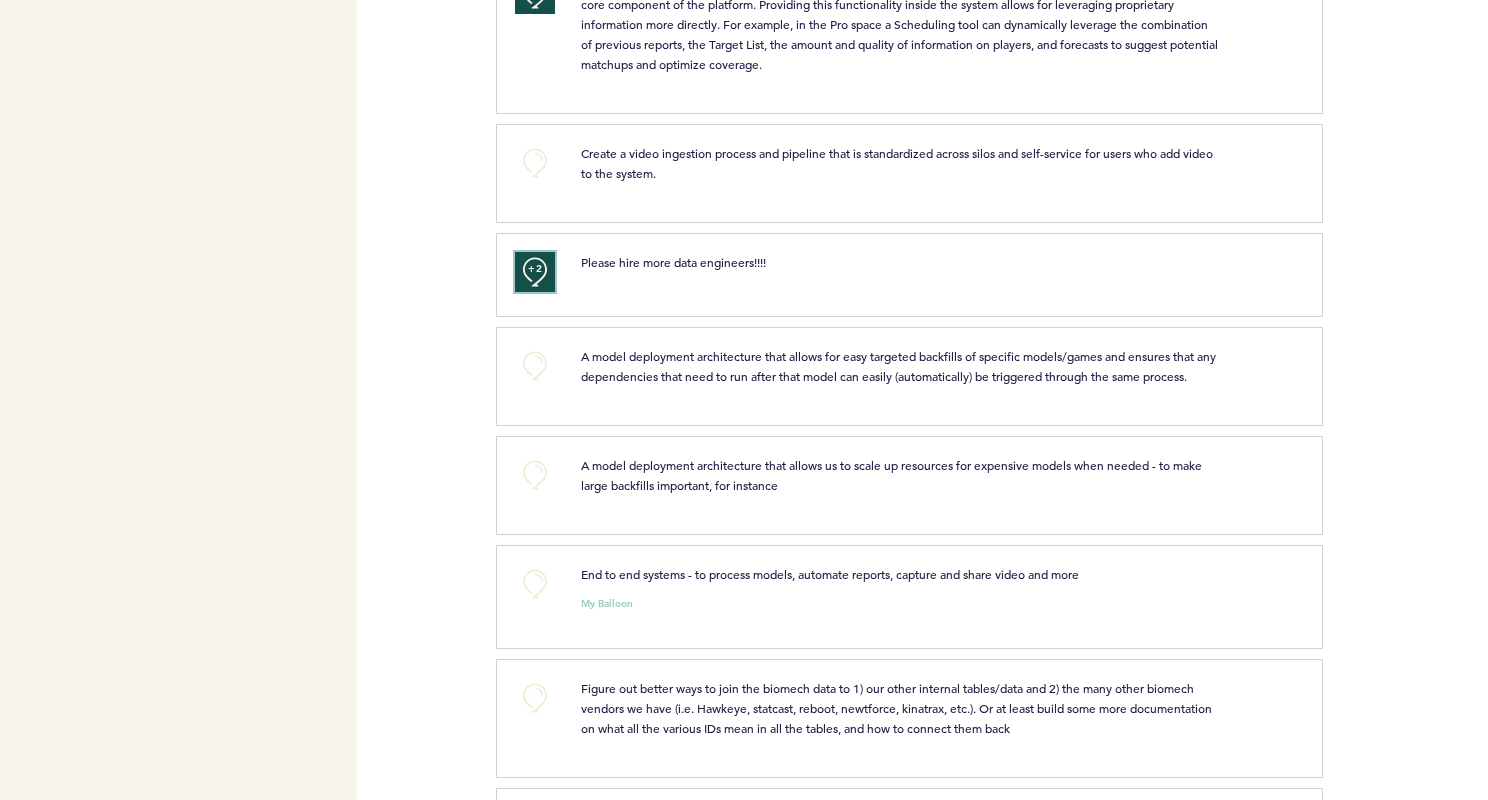 scroll, scrollTop: 1894, scrollLeft: 0, axis: vertical 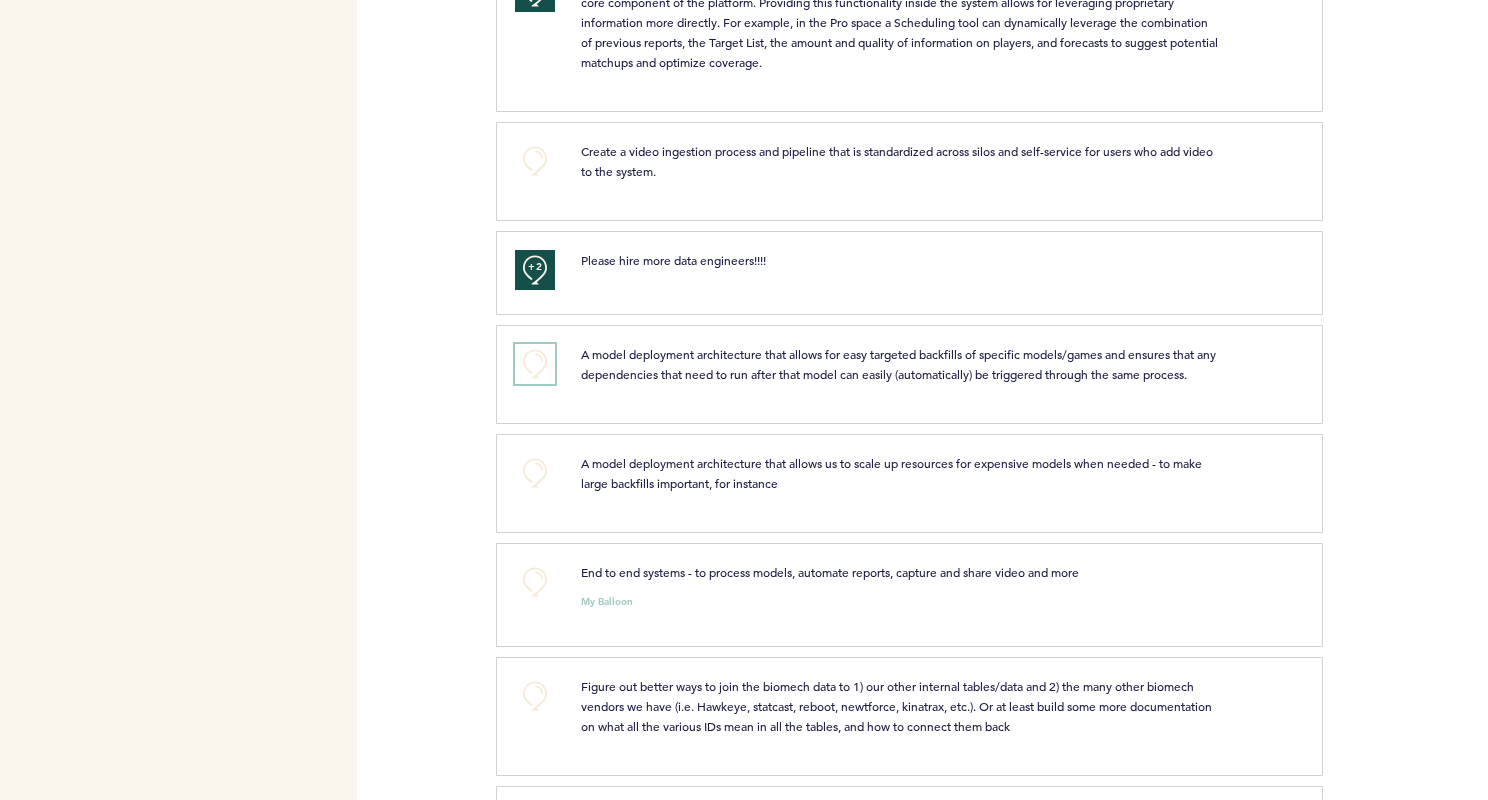 click on "+0" at bounding box center [535, 364] 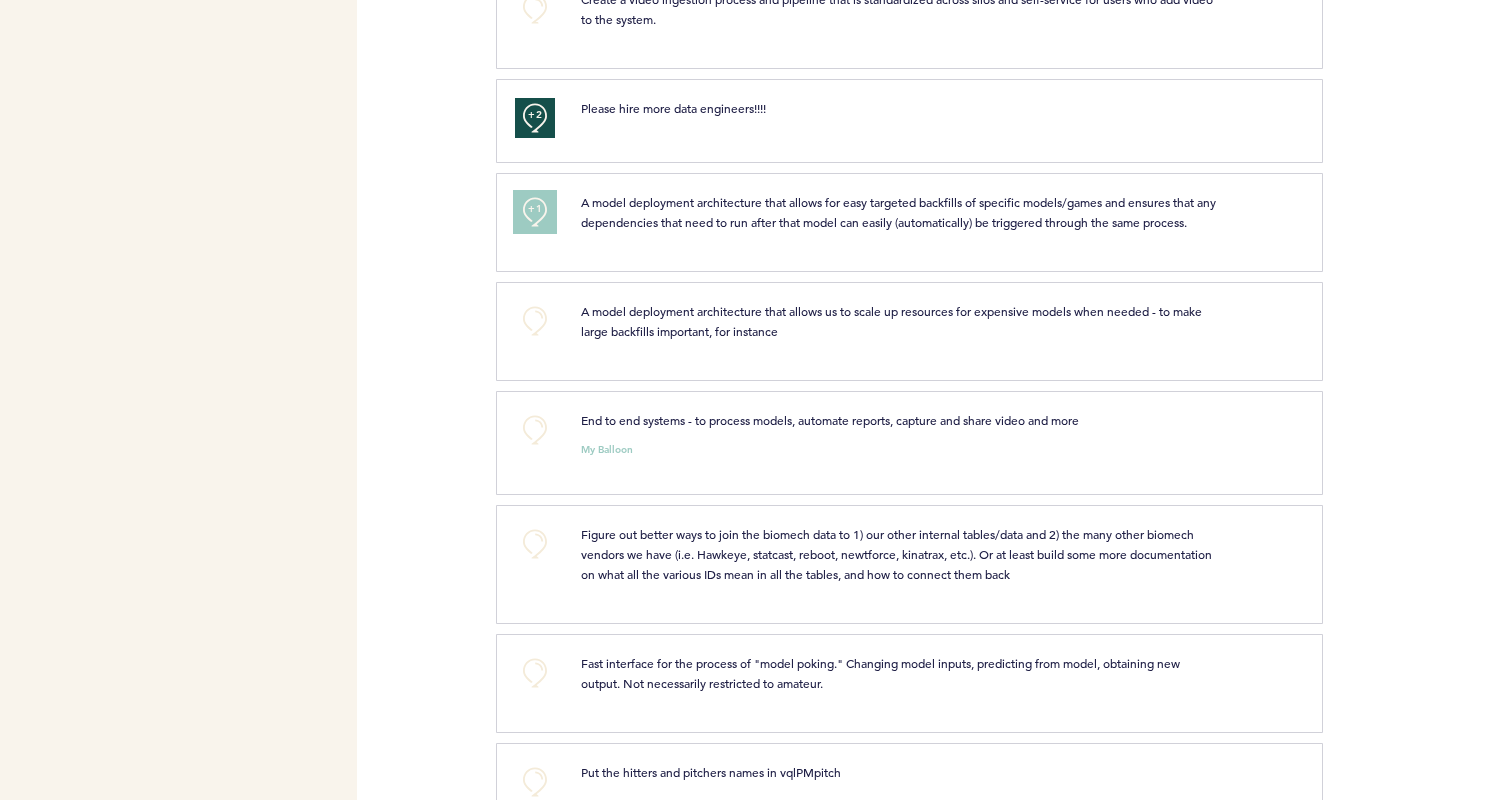 scroll, scrollTop: 2052, scrollLeft: 0, axis: vertical 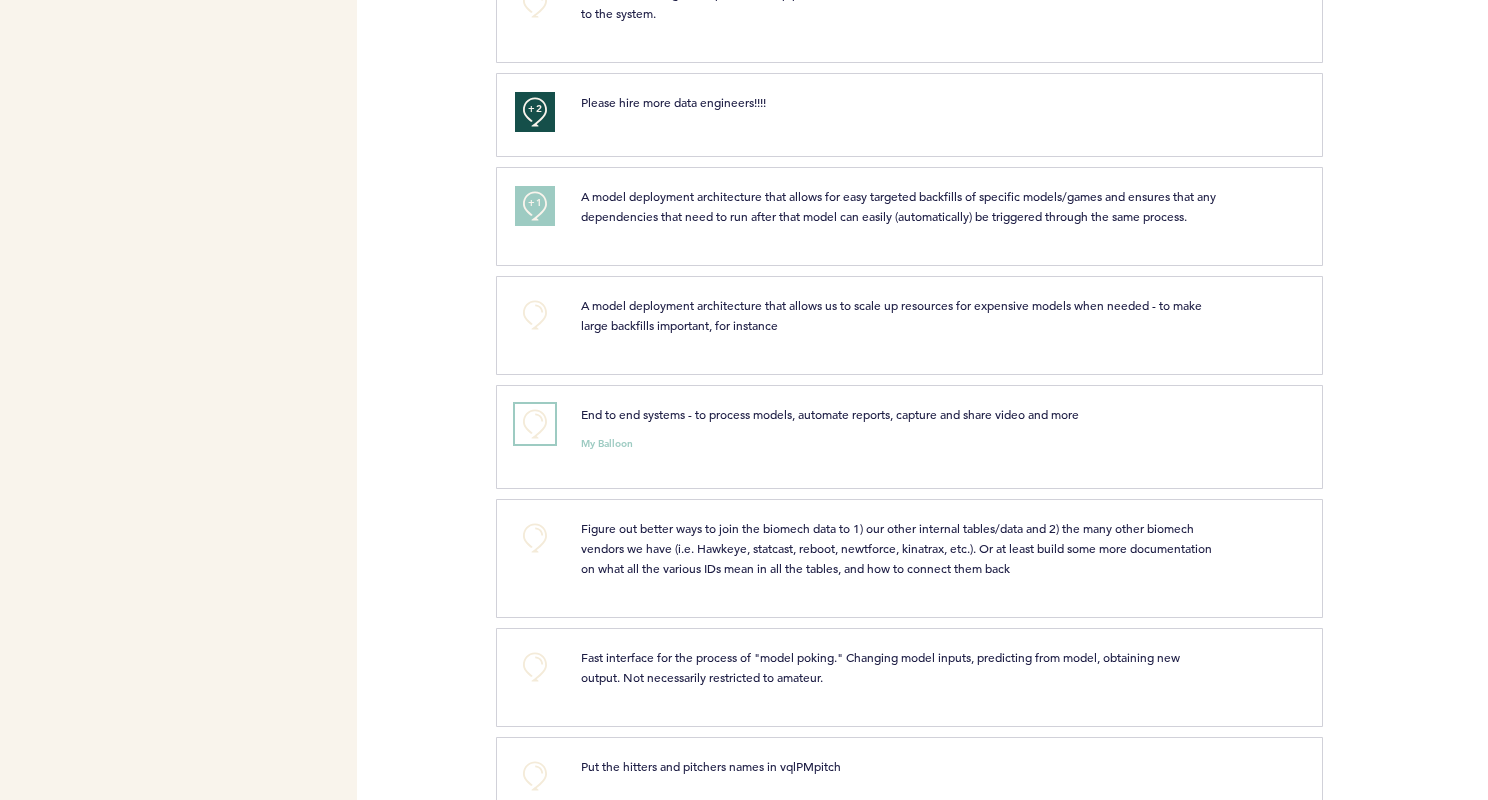 click on "+0" at bounding box center (535, 424) 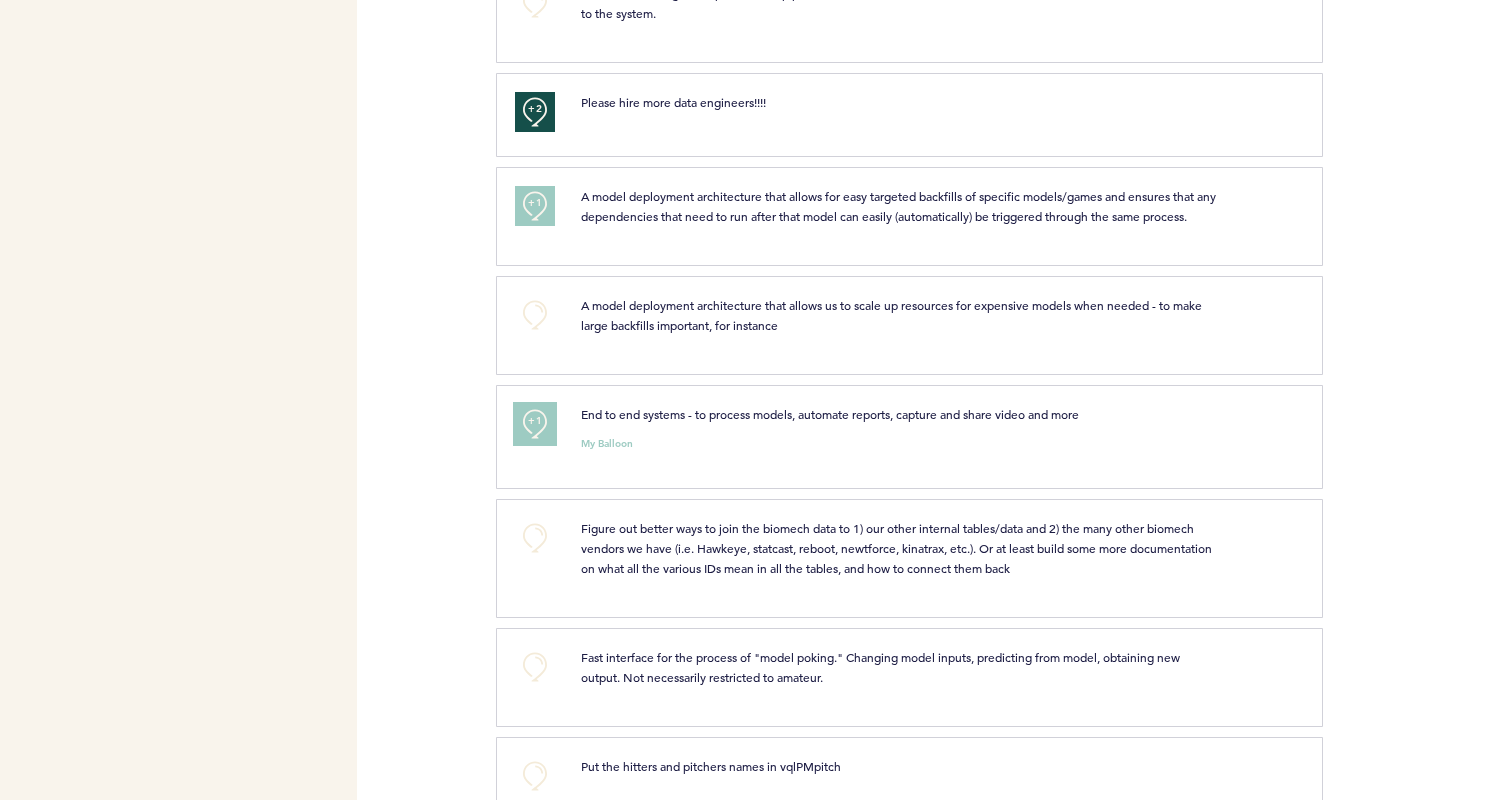 click on "+1" at bounding box center (535, 421) 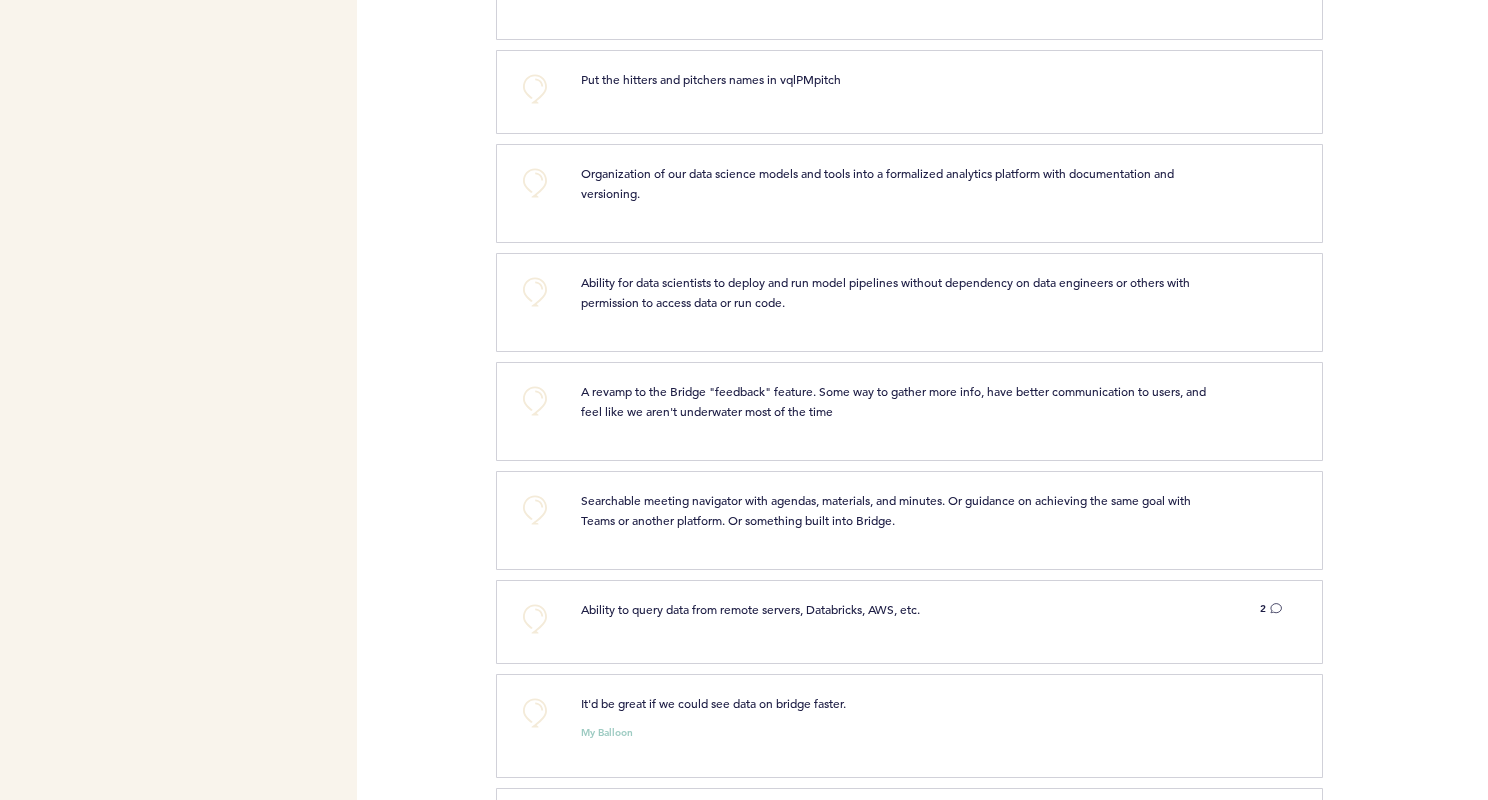 scroll, scrollTop: 3059, scrollLeft: 0, axis: vertical 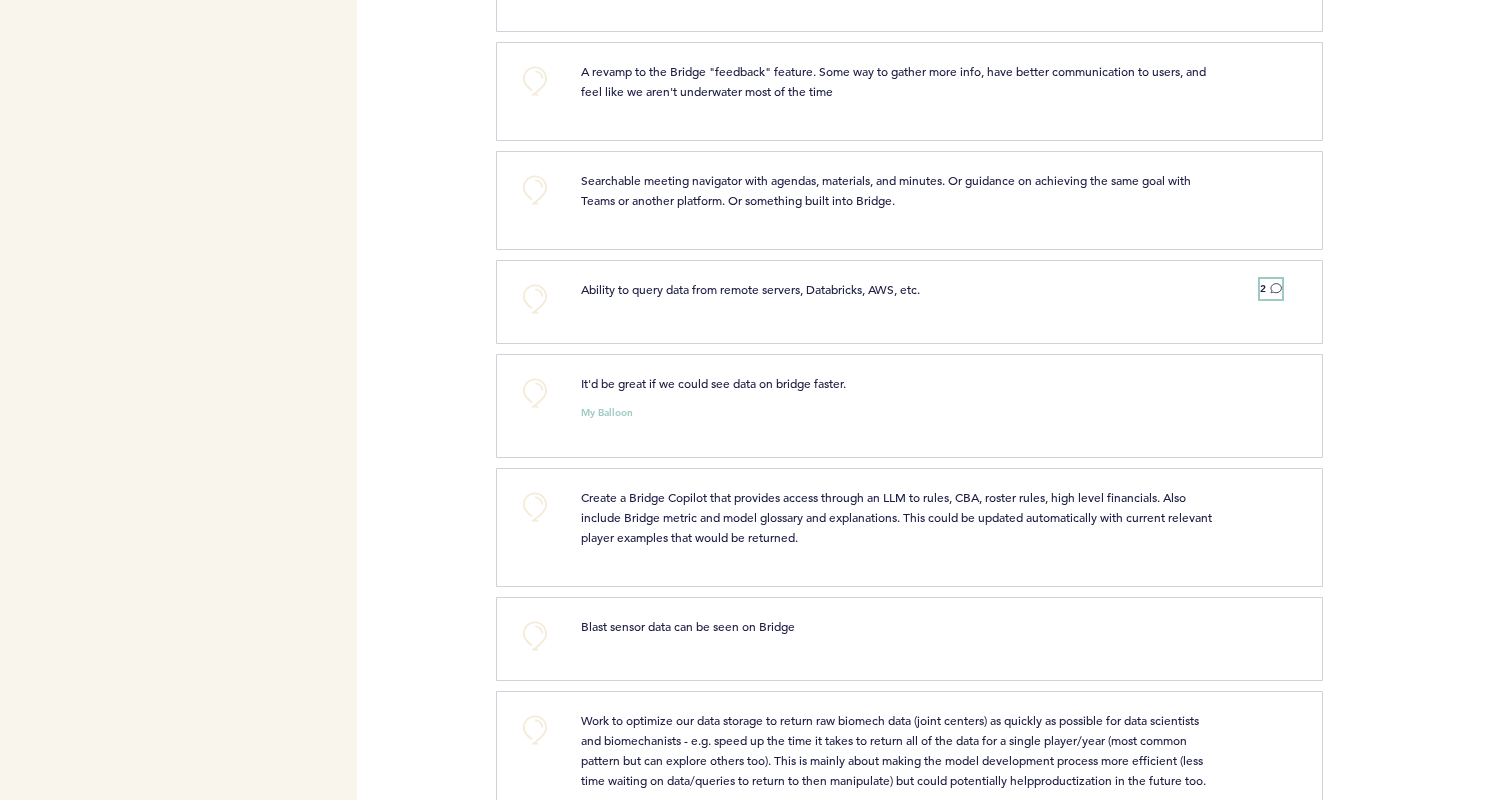 click 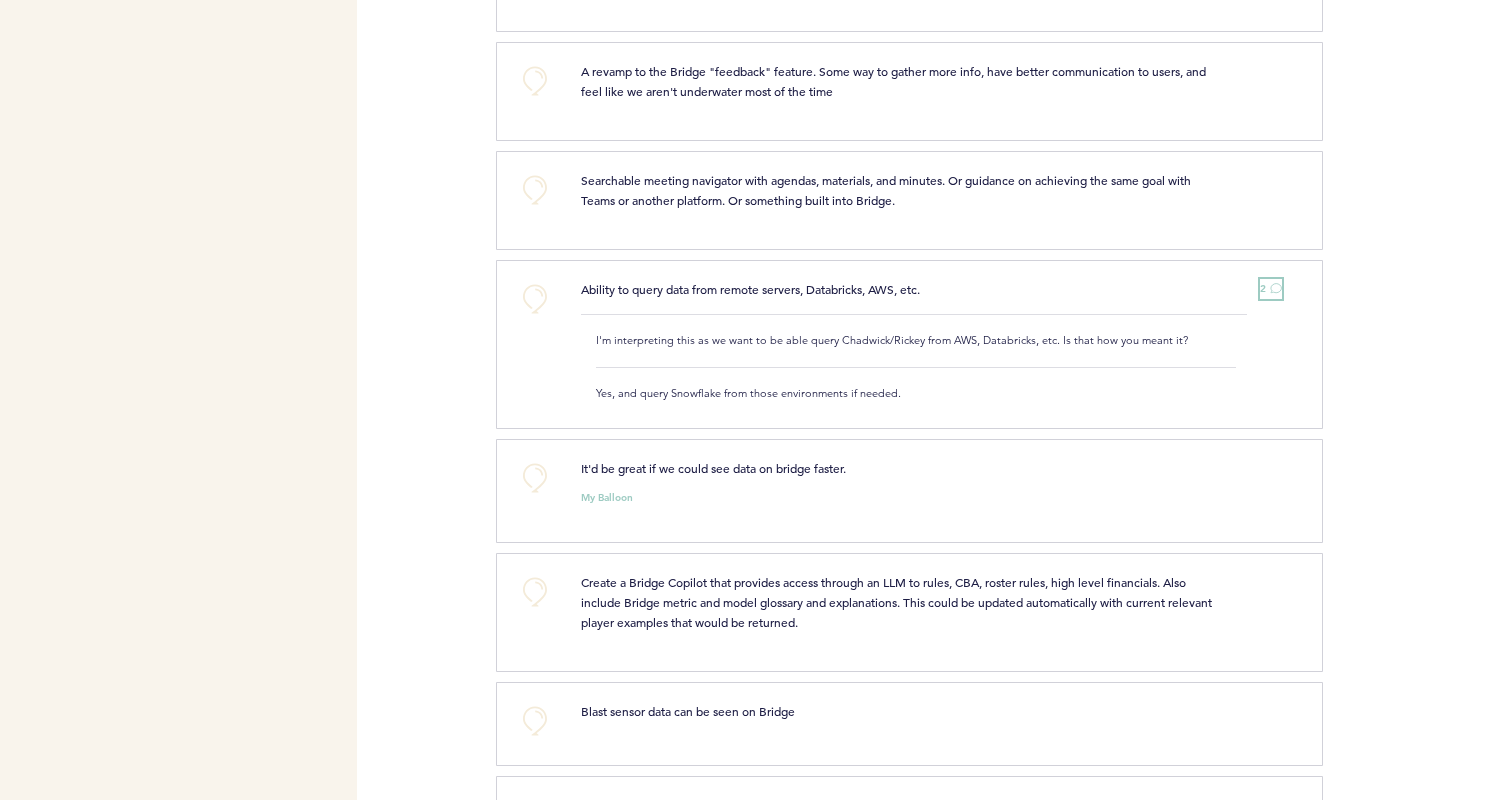 click 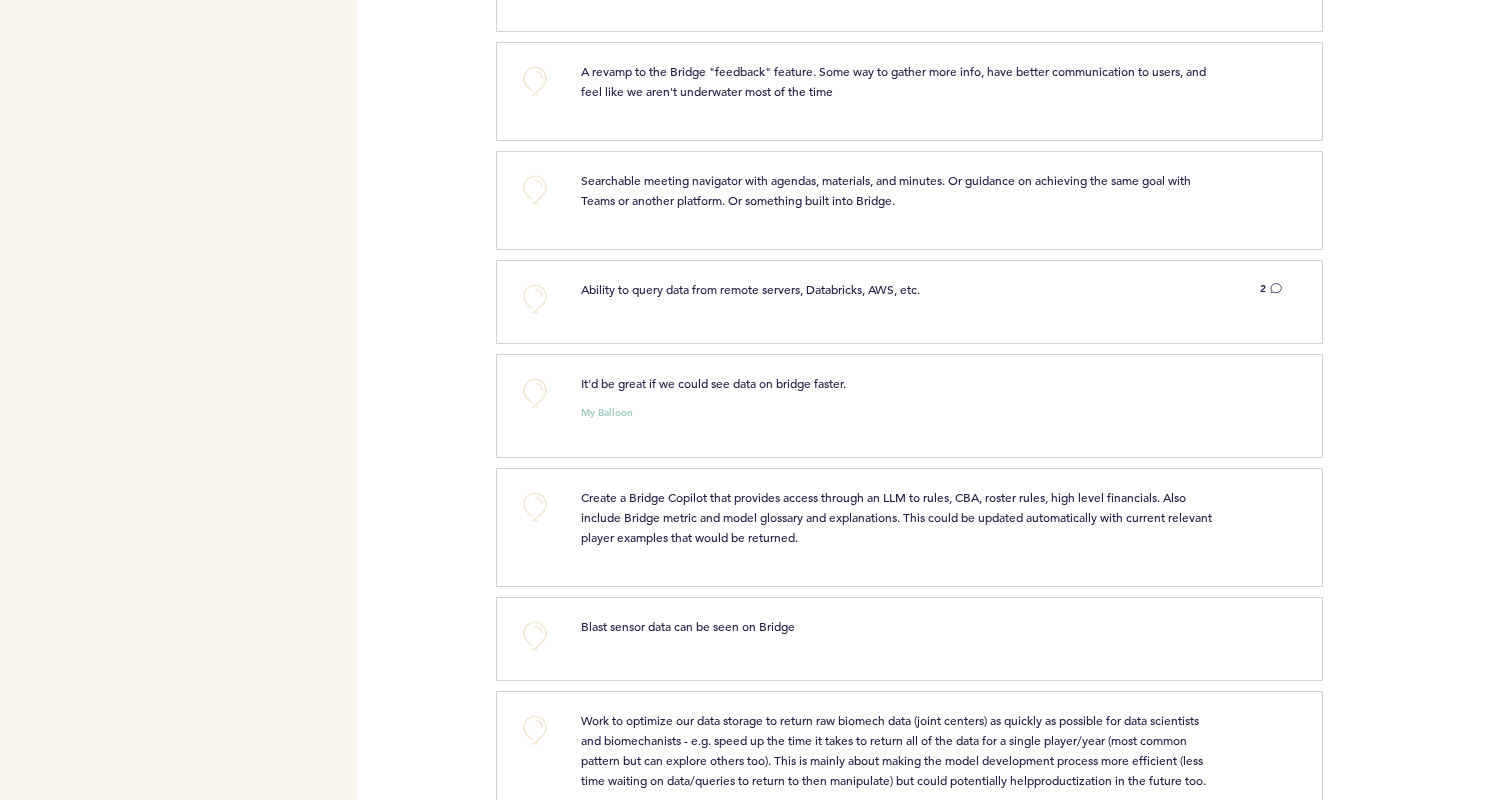 click on "Ability to query data from remote servers, Databricks, AWS, etc. 2 I'm interpreting this as we want to be able query Chadwick/Rickey from AWS, Databricks, etc. Is that how you meant it? Yes, and query Snowflake from those environments if needed. clear submit" at bounding box center [931, 299] 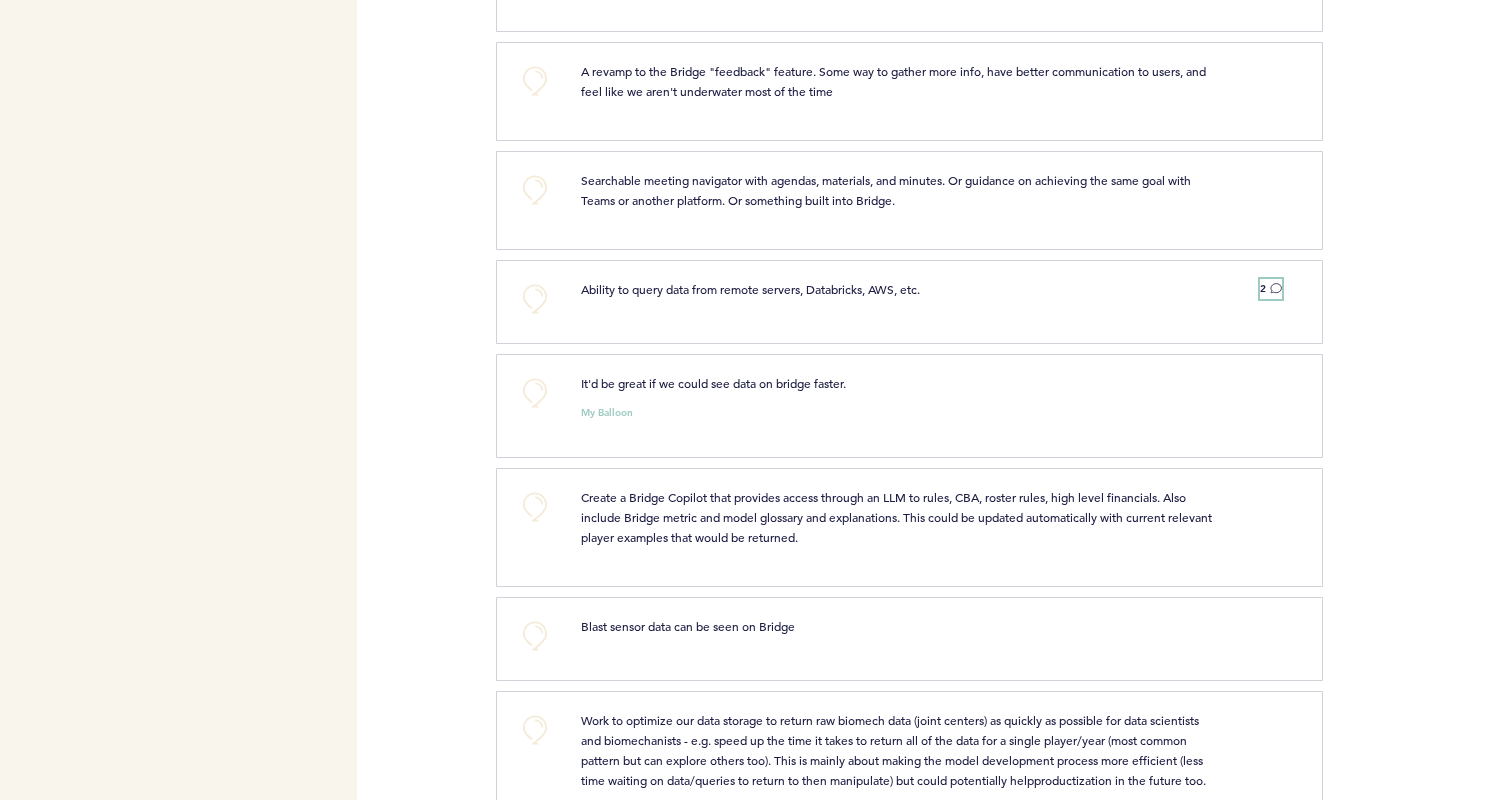 click 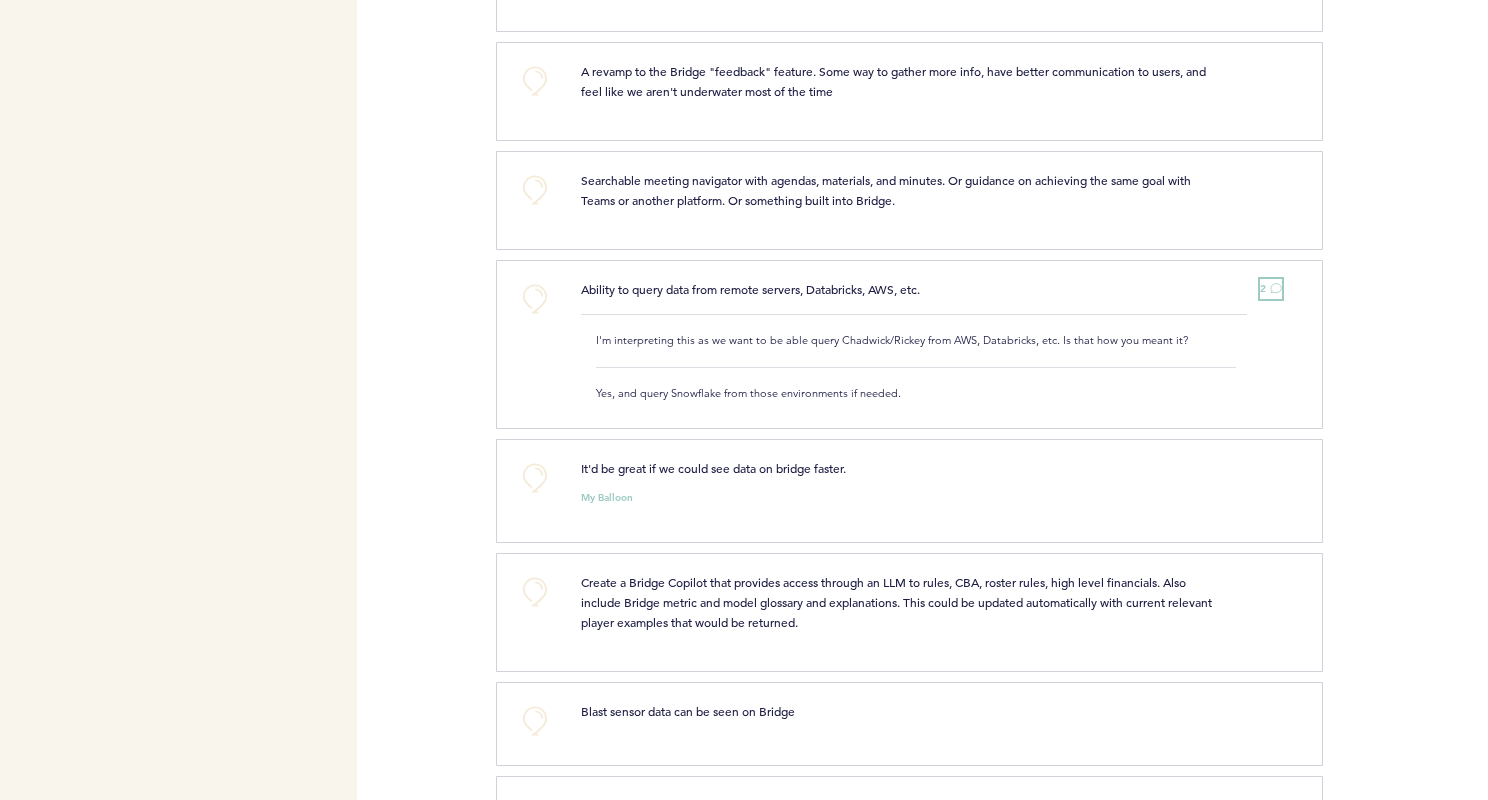 click 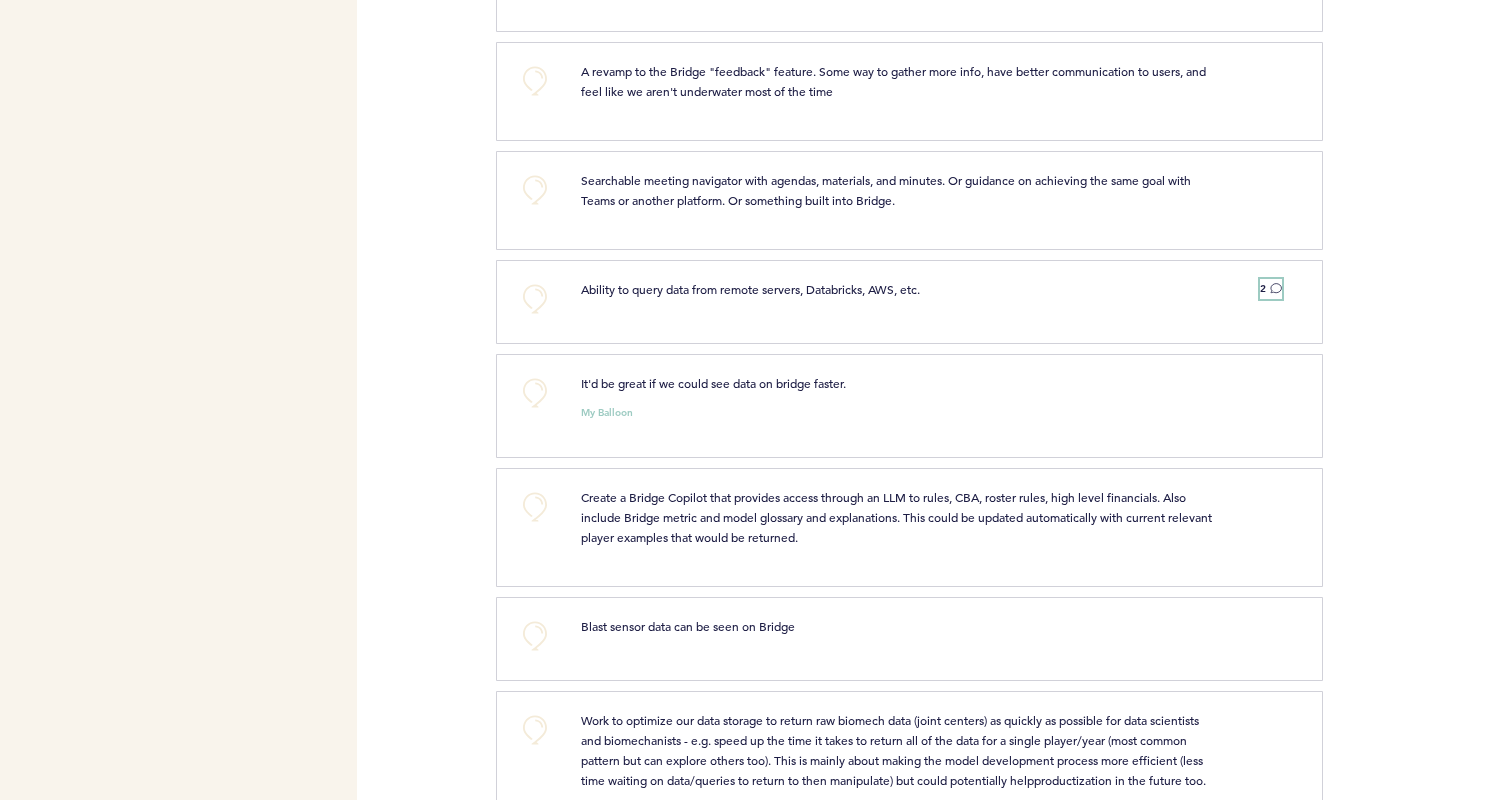 click 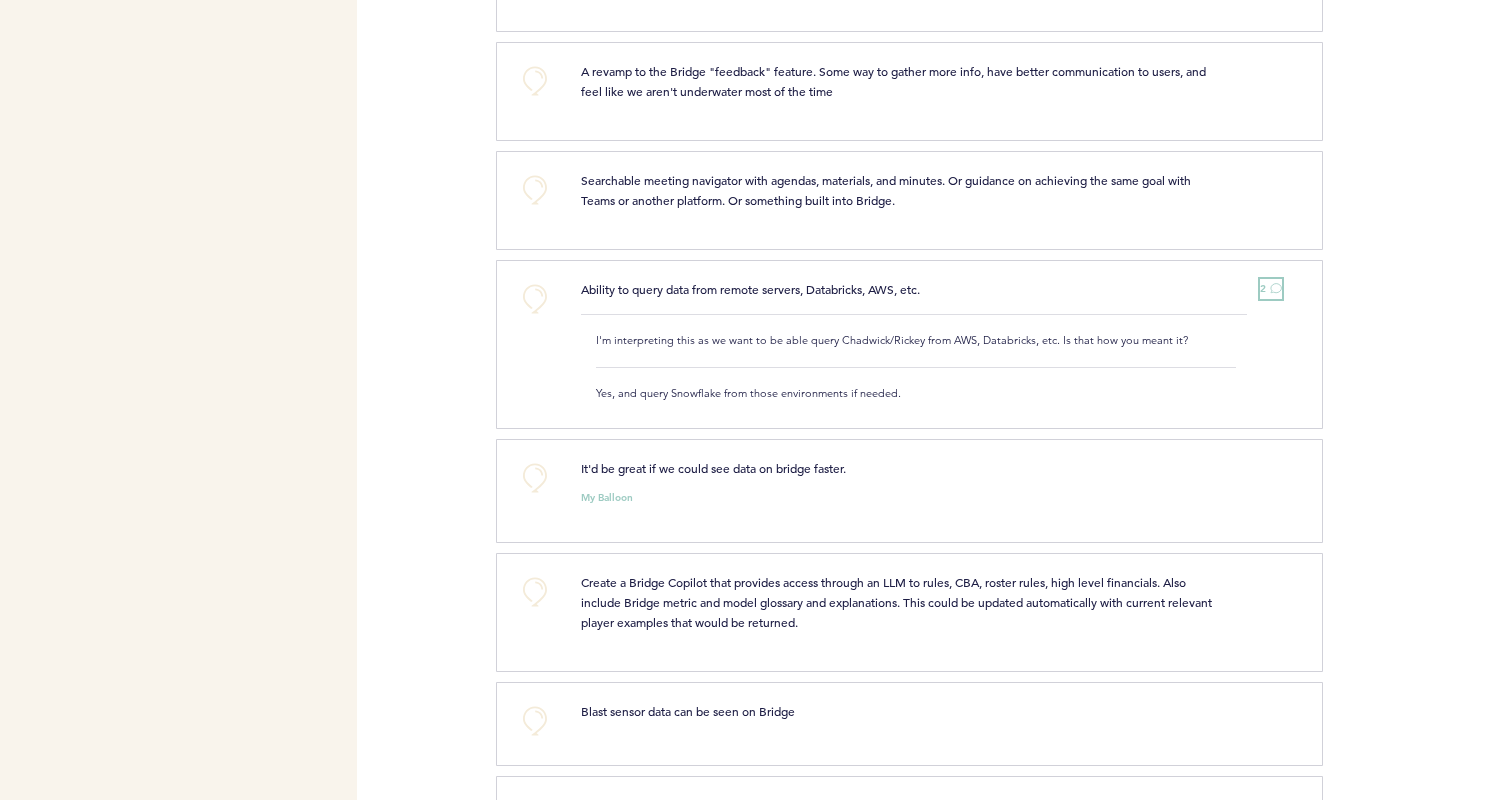 click 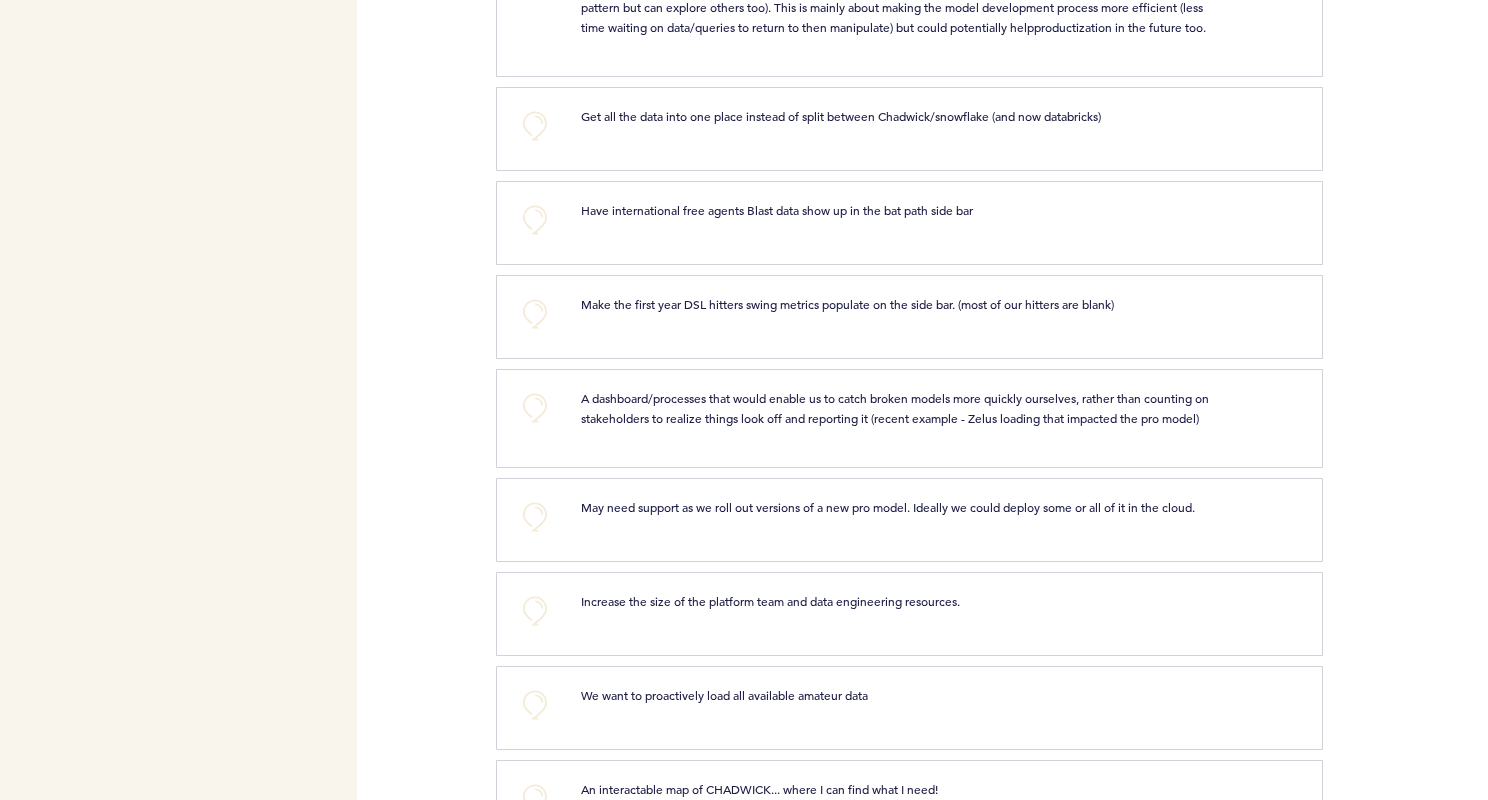 scroll, scrollTop: 3953, scrollLeft: 0, axis: vertical 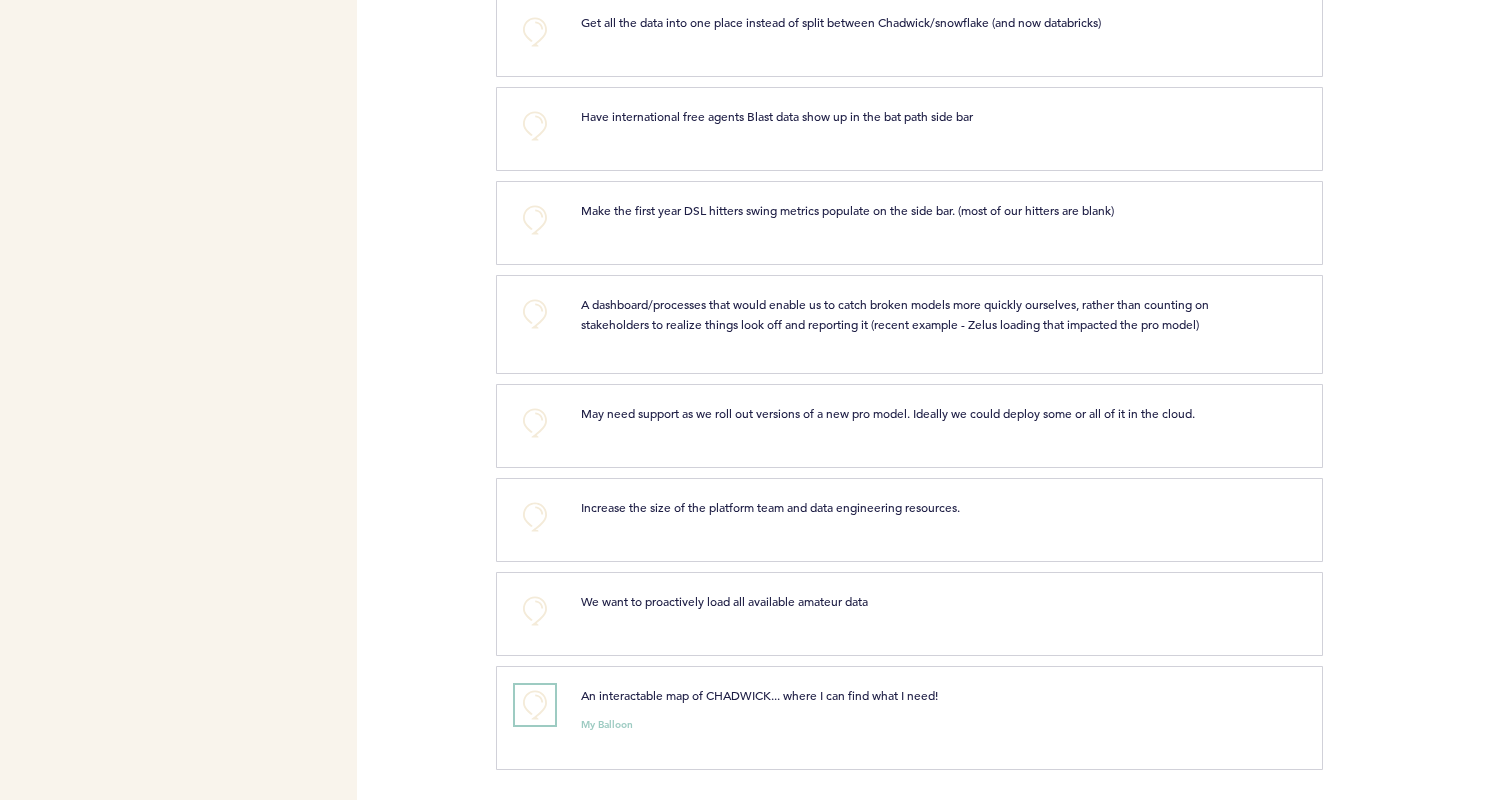 click on "+0" at bounding box center (535, 705) 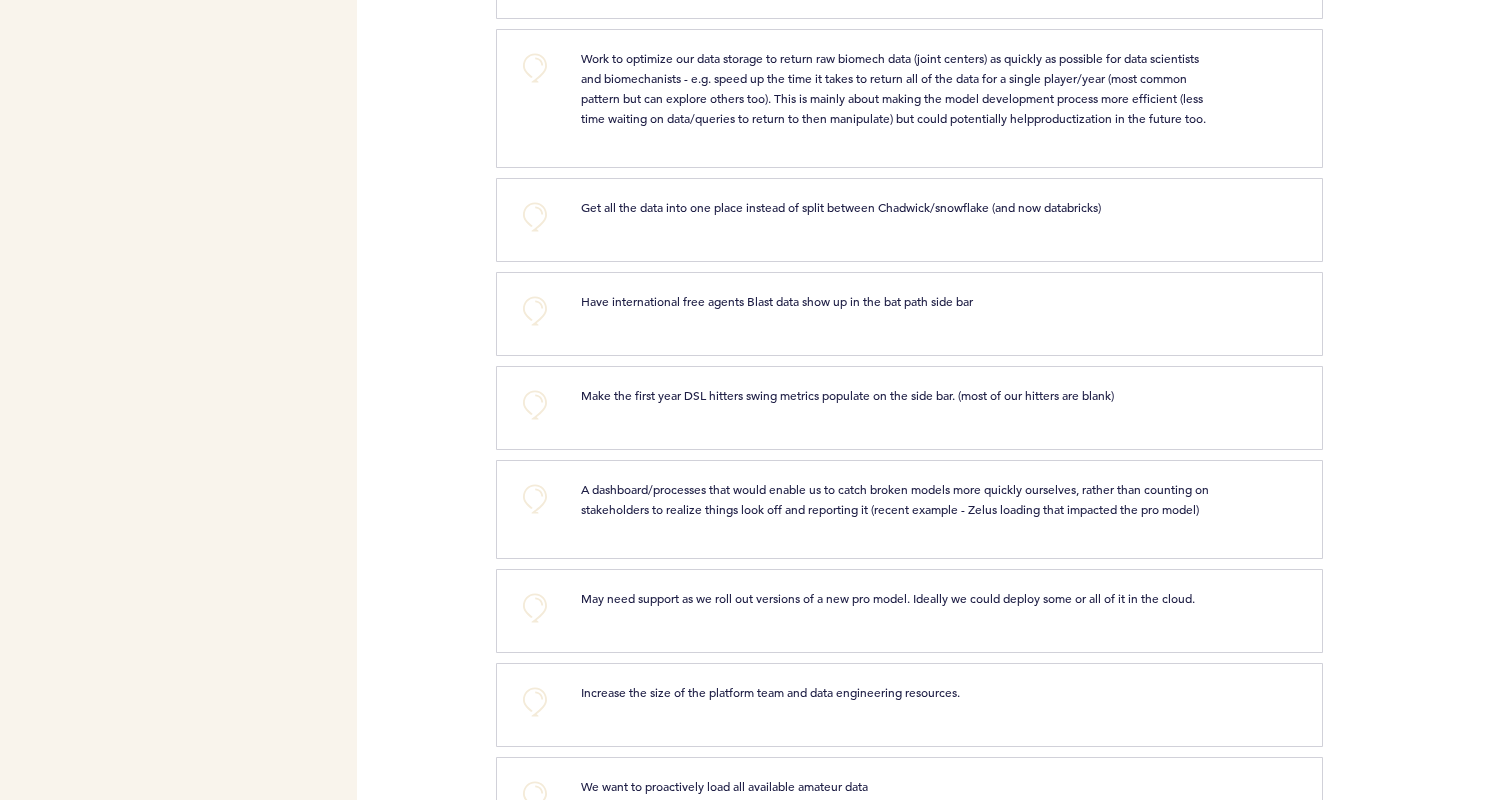scroll, scrollTop: 3720, scrollLeft: 0, axis: vertical 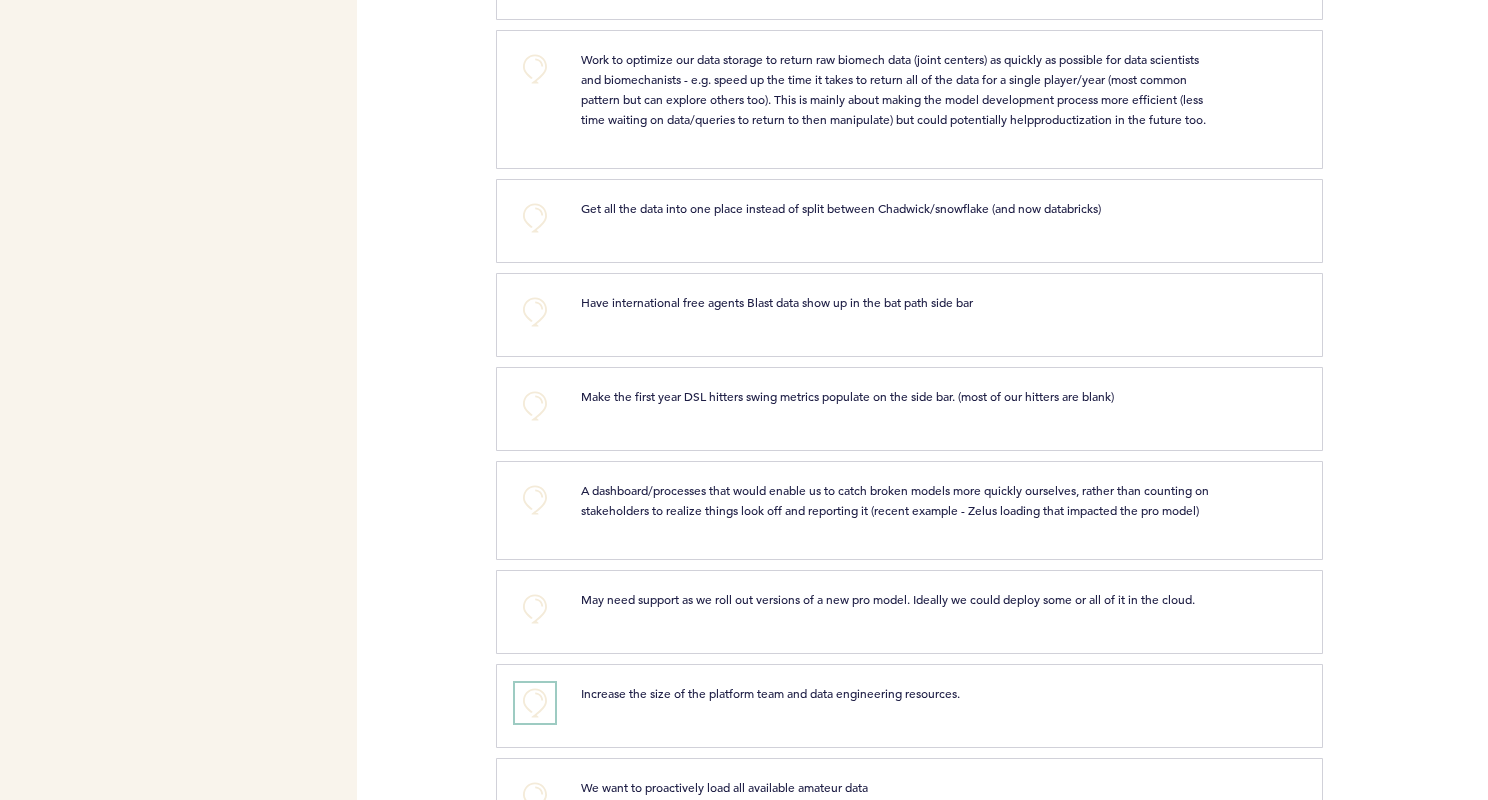 click on "+0" at bounding box center [535, 703] 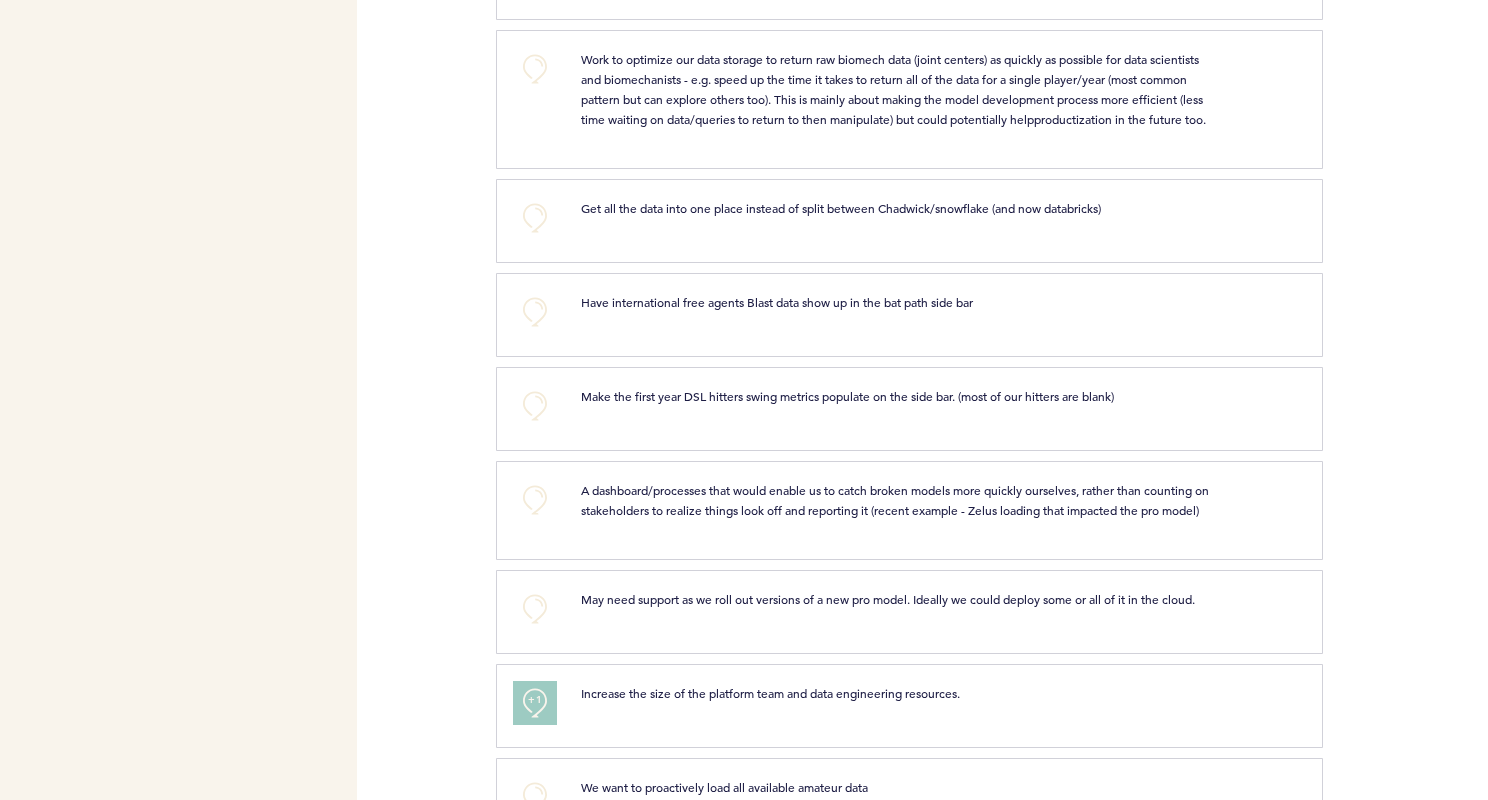 click on "+1" at bounding box center [535, 700] 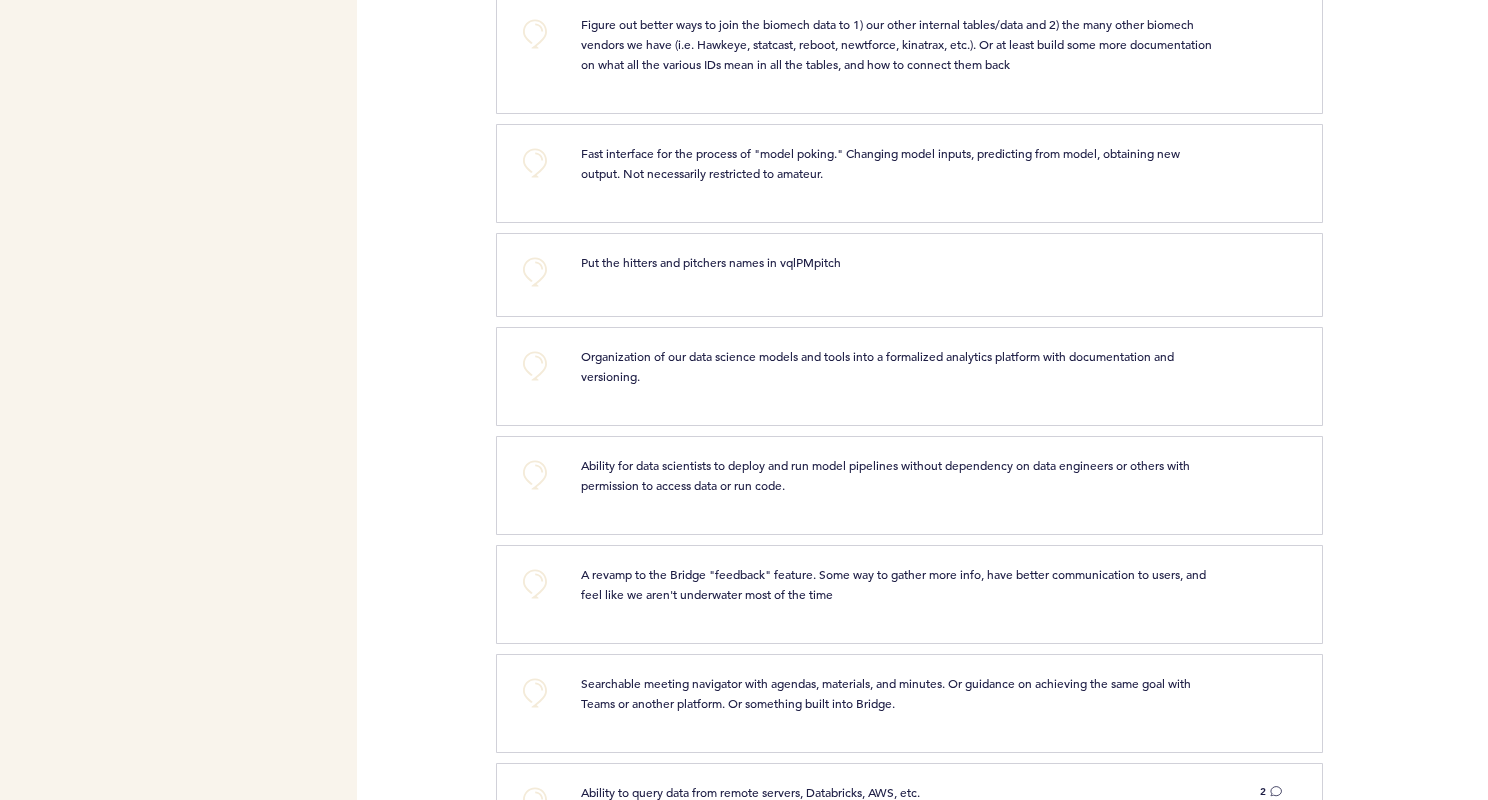 scroll, scrollTop: 2556, scrollLeft: 0, axis: vertical 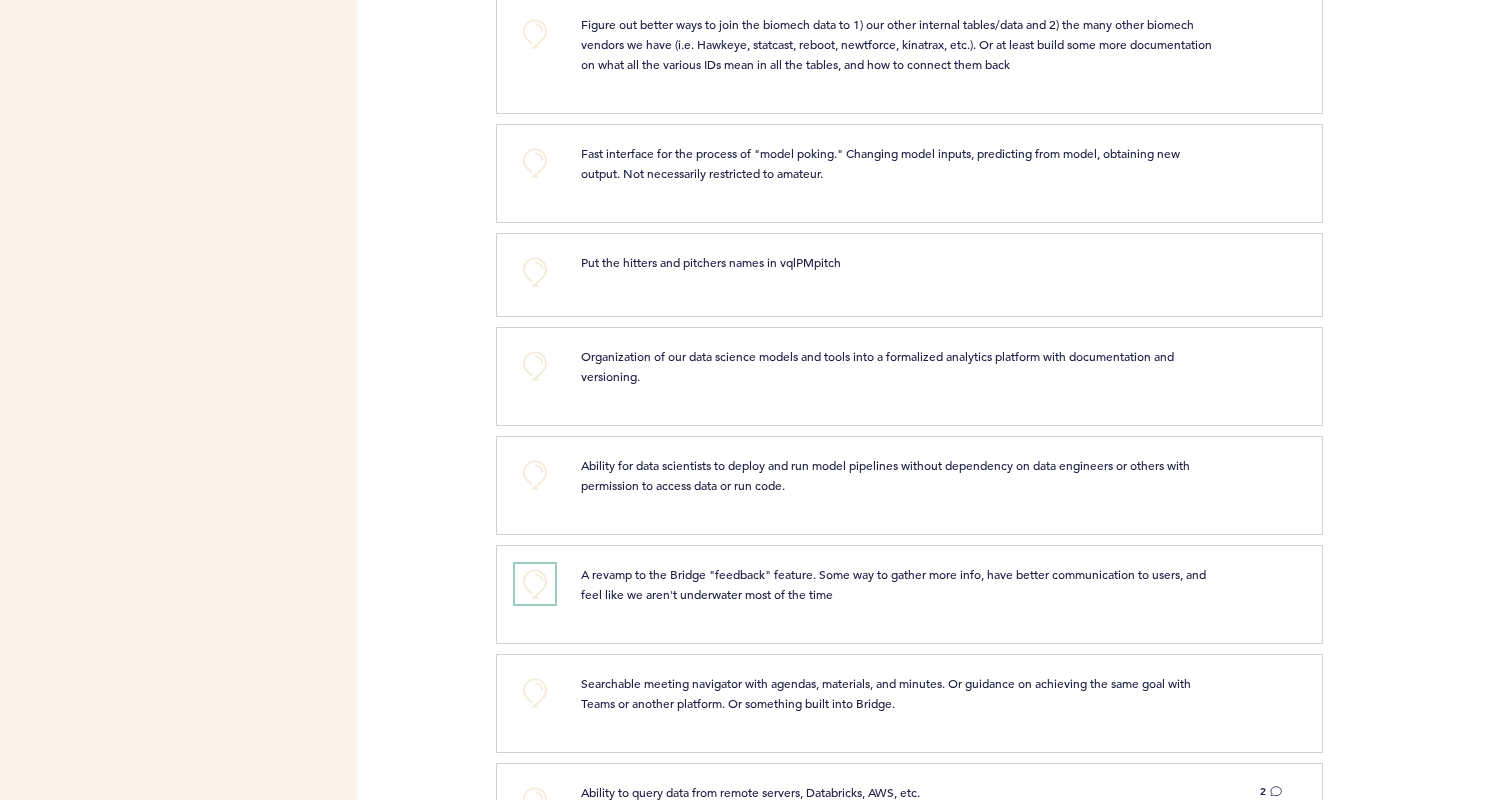 click on "+0" at bounding box center (535, 584) 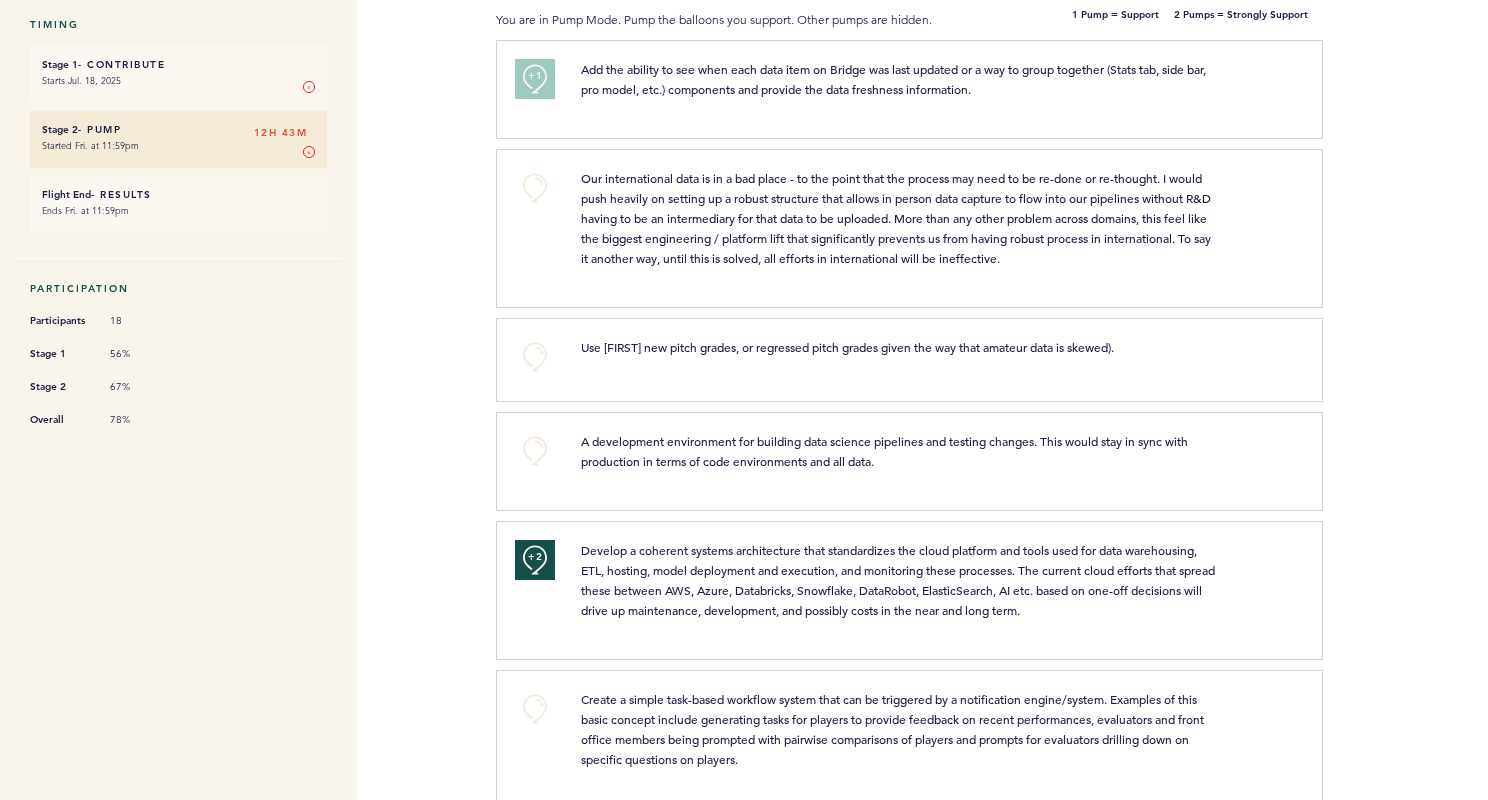 scroll, scrollTop: 0, scrollLeft: 0, axis: both 